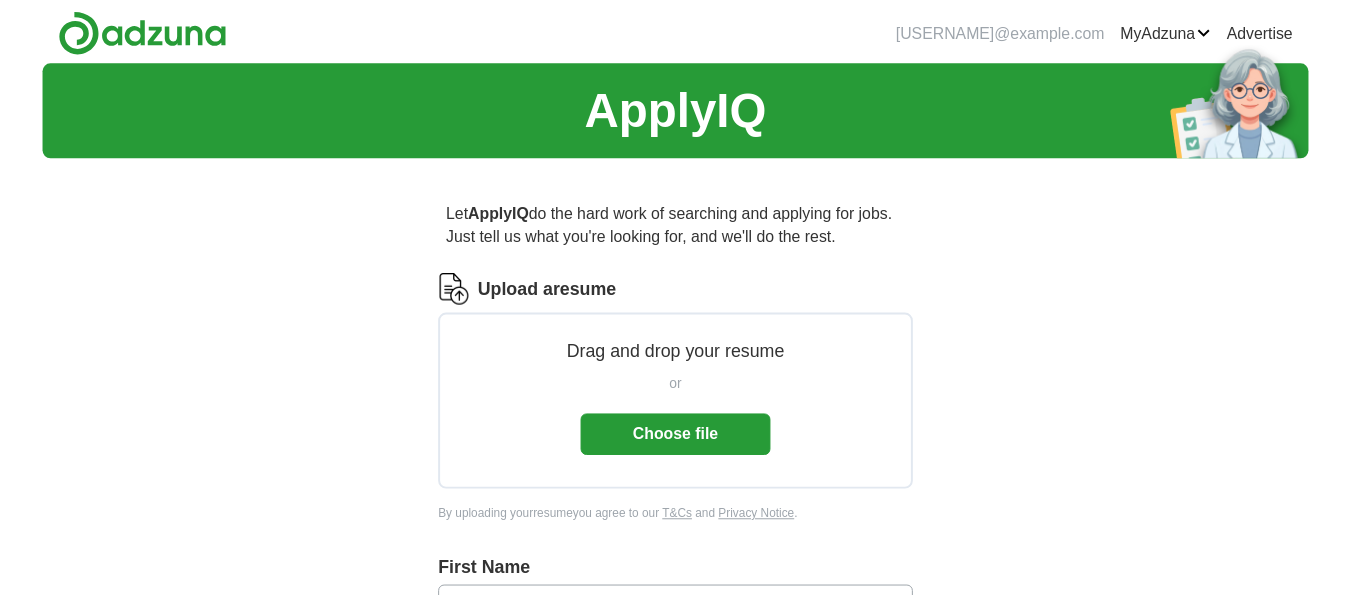 scroll, scrollTop: 0, scrollLeft: 0, axis: both 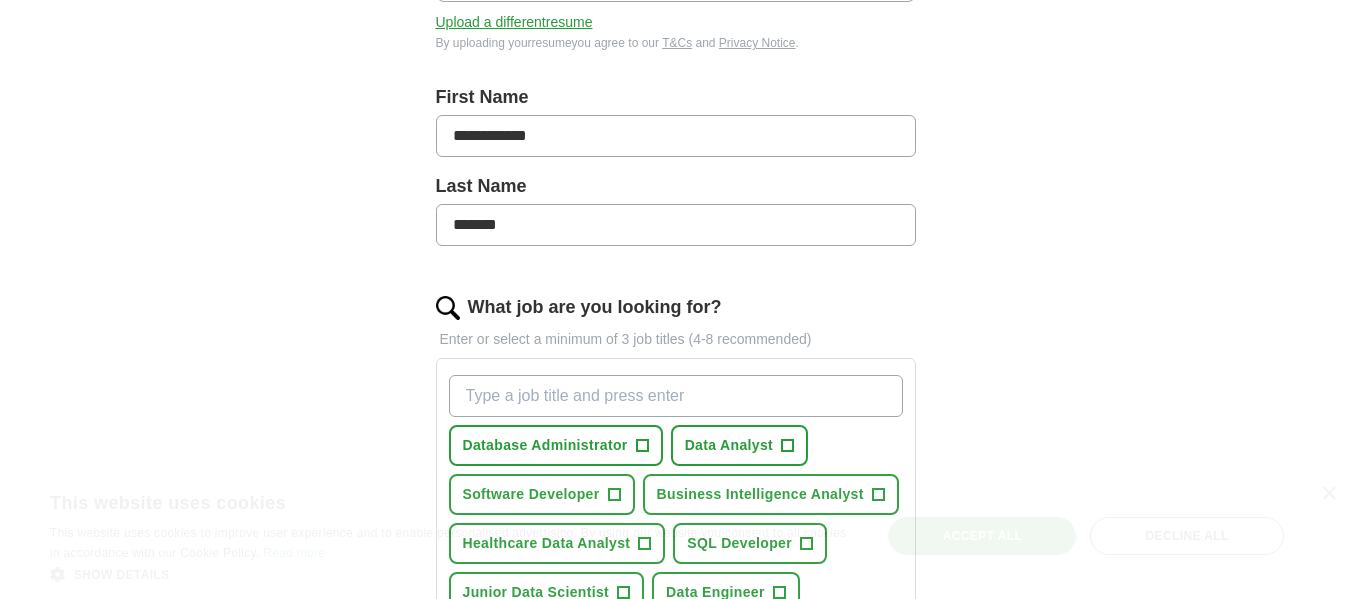 click on "What job are you looking for?" at bounding box center [676, 396] 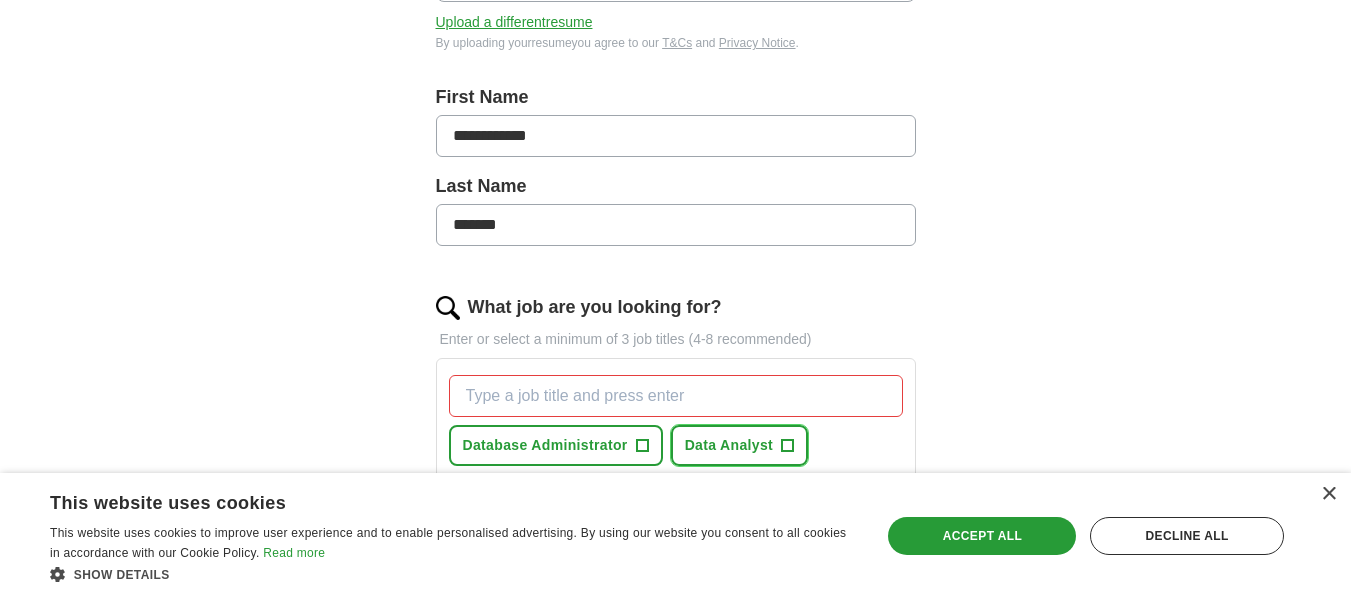 click on "Data Analyst" at bounding box center (729, 445) 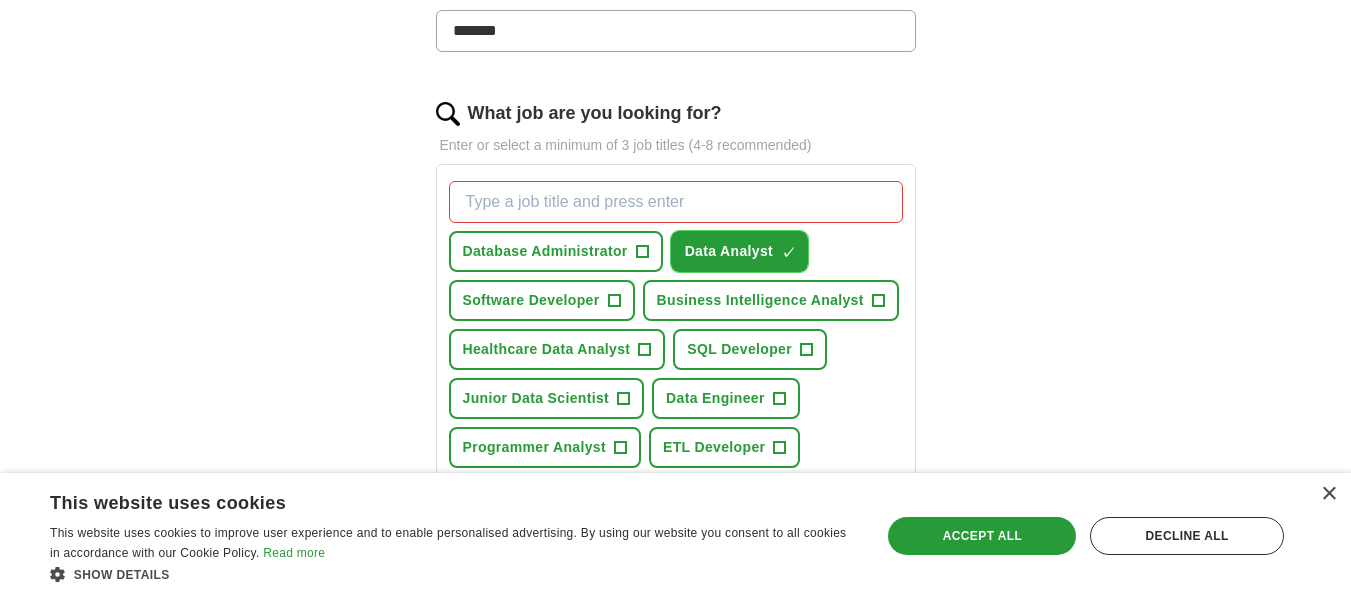 scroll, scrollTop: 577, scrollLeft: 0, axis: vertical 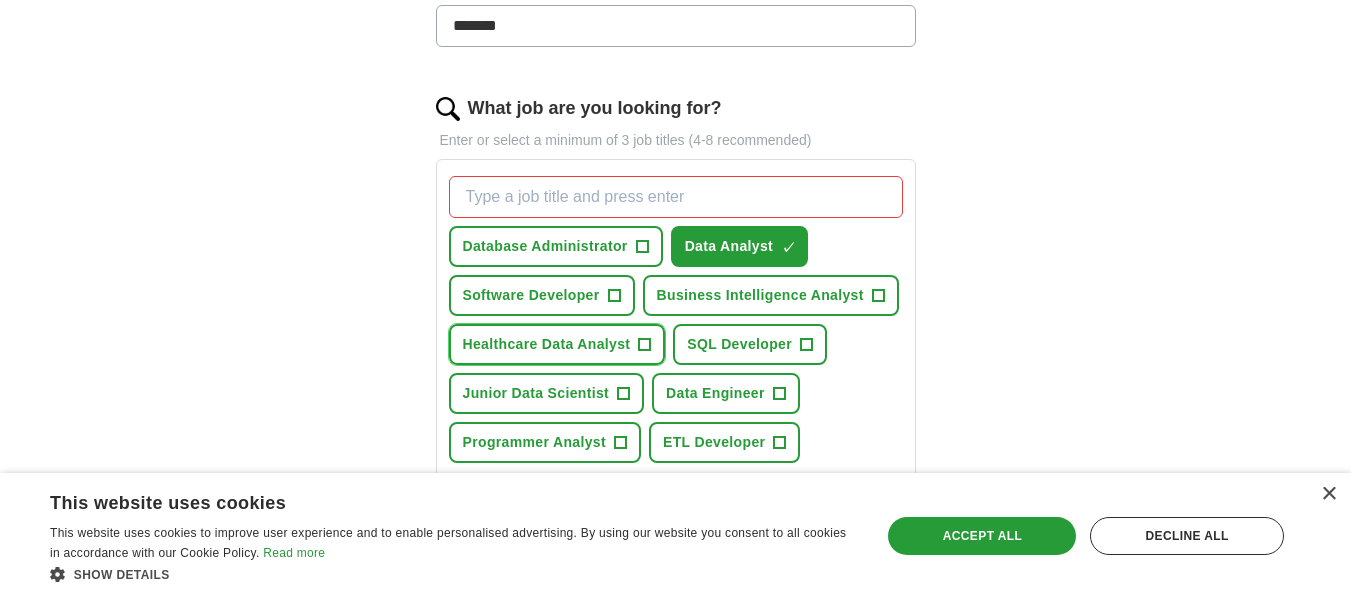click on "Healthcare Data Analyst +" at bounding box center (557, 344) 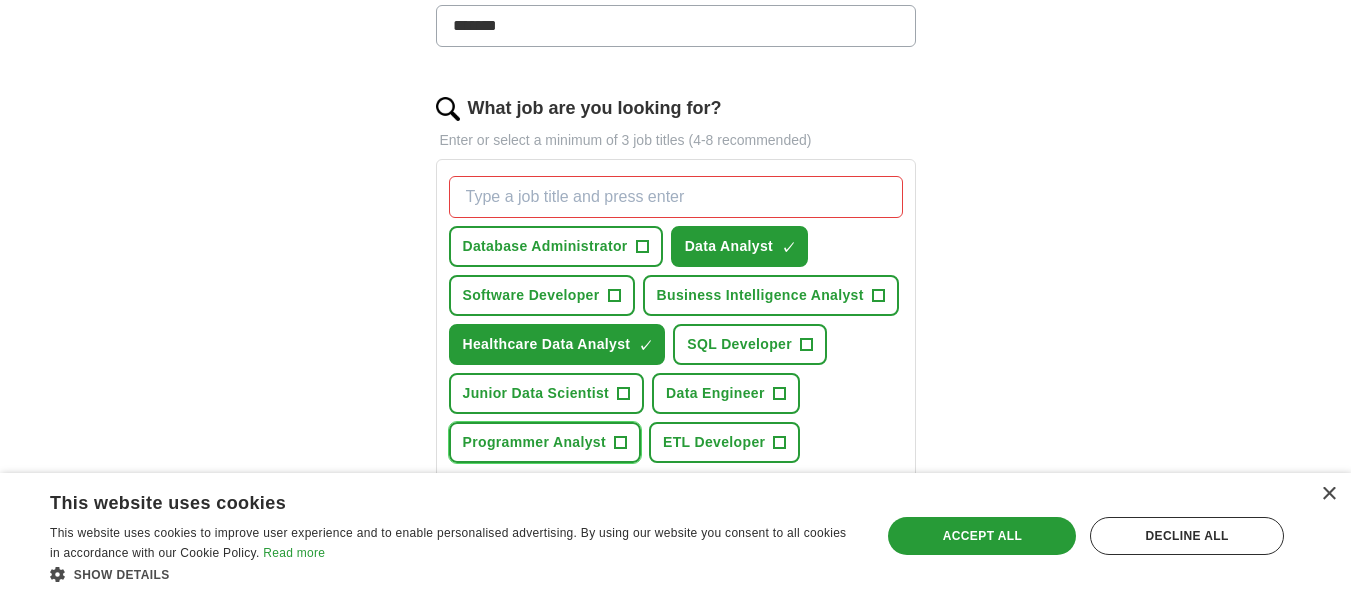 click on "Programmer Analyst" at bounding box center [535, 442] 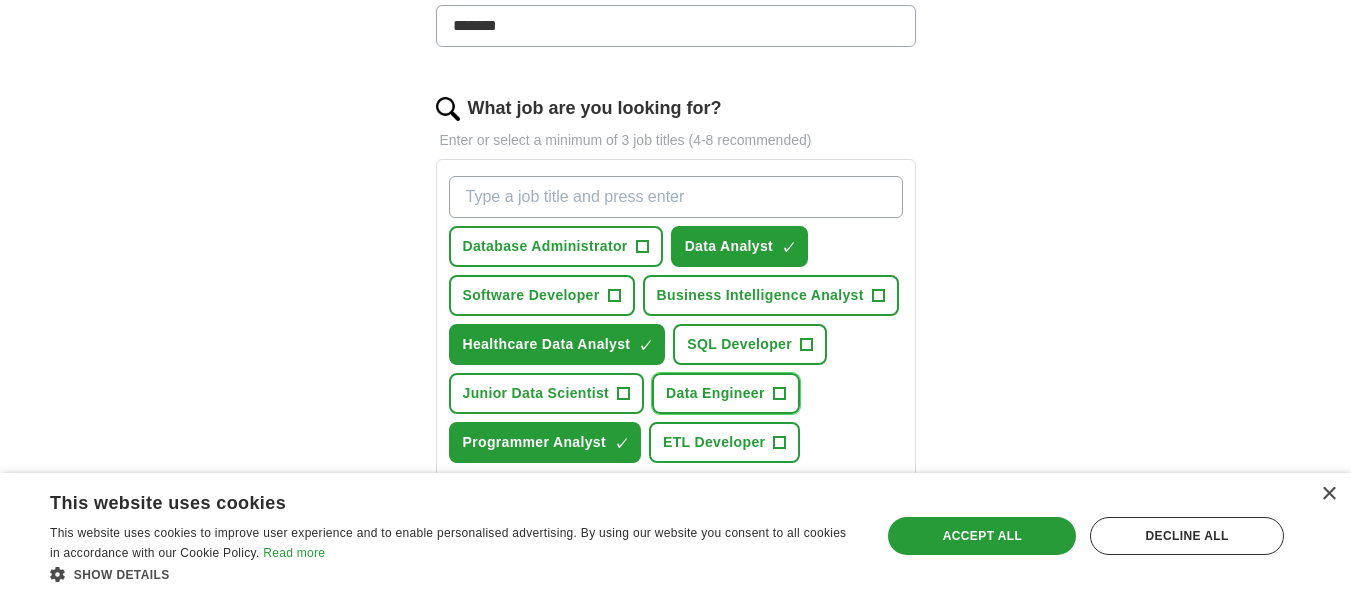 click on "Data Engineer +" at bounding box center (726, 393) 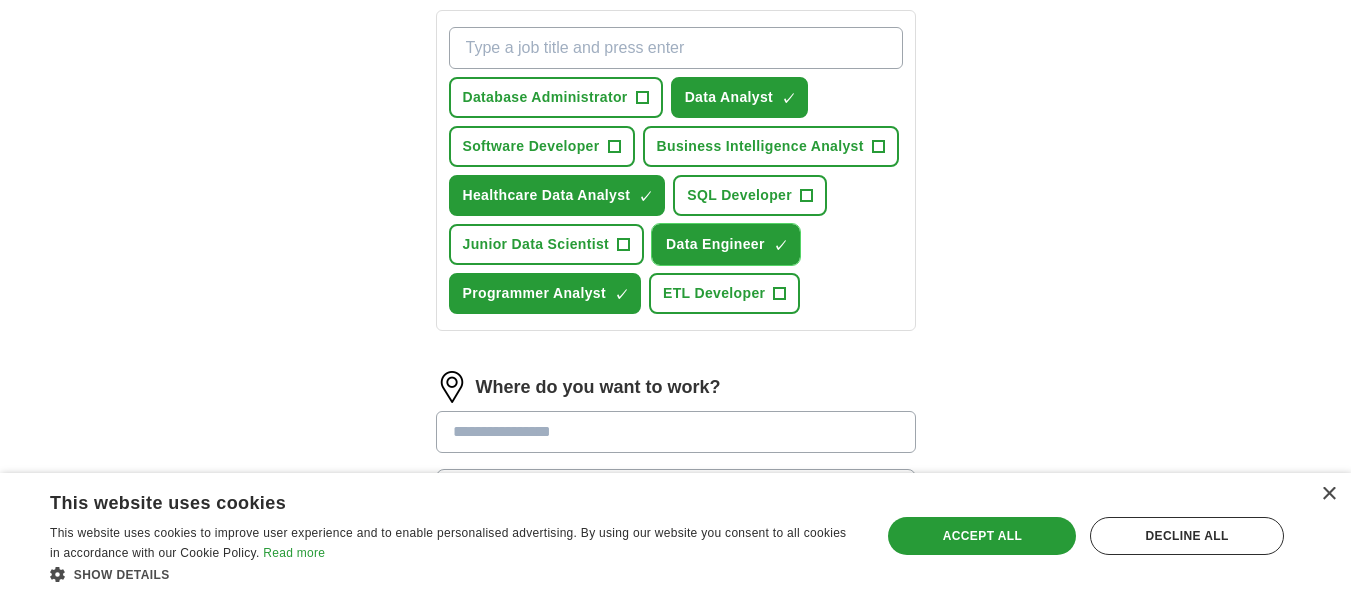 scroll, scrollTop: 737, scrollLeft: 0, axis: vertical 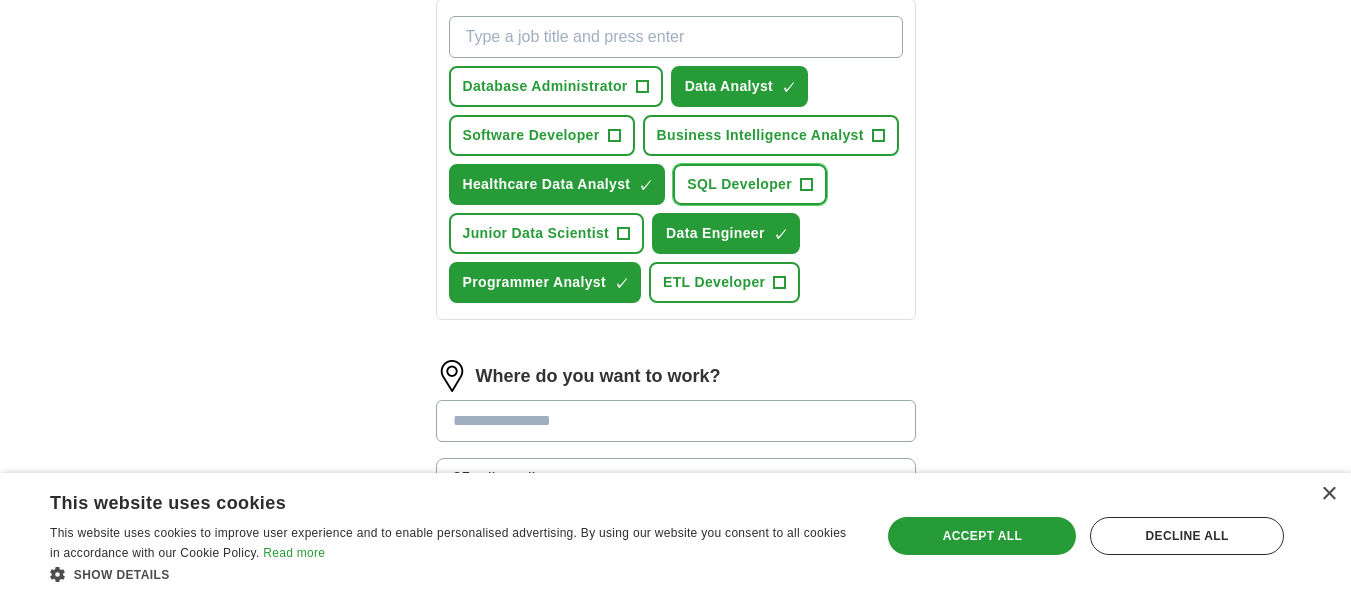 click on "SQL Developer" at bounding box center (739, 184) 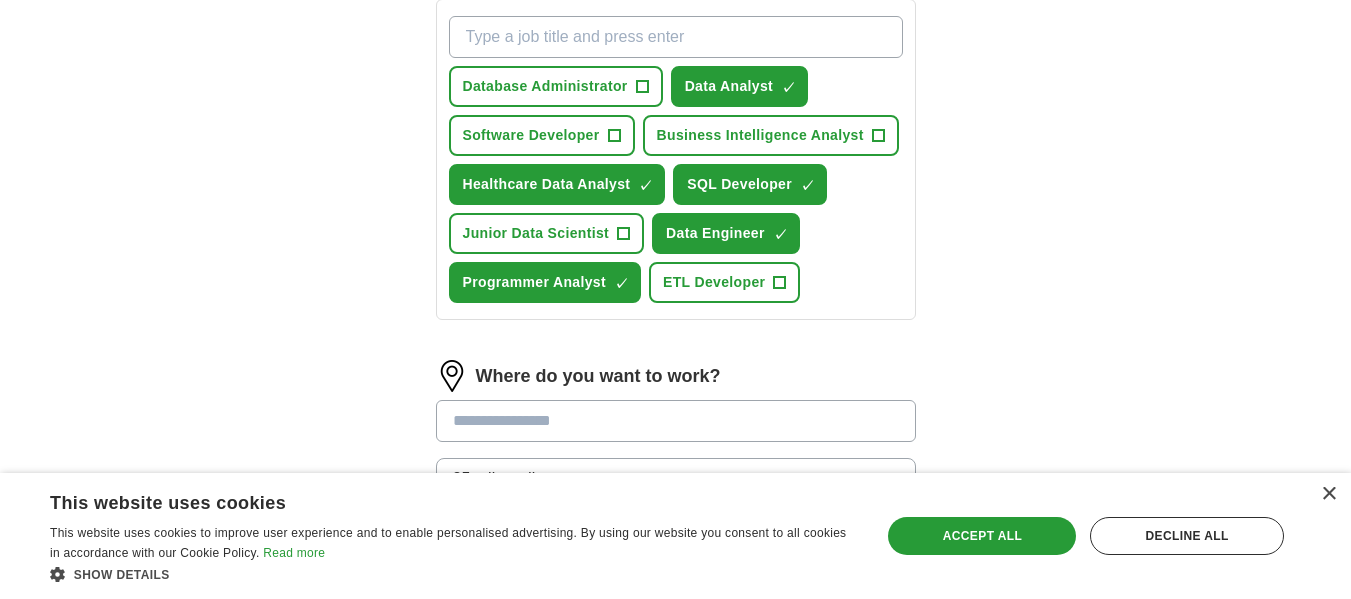 click at bounding box center (676, 421) 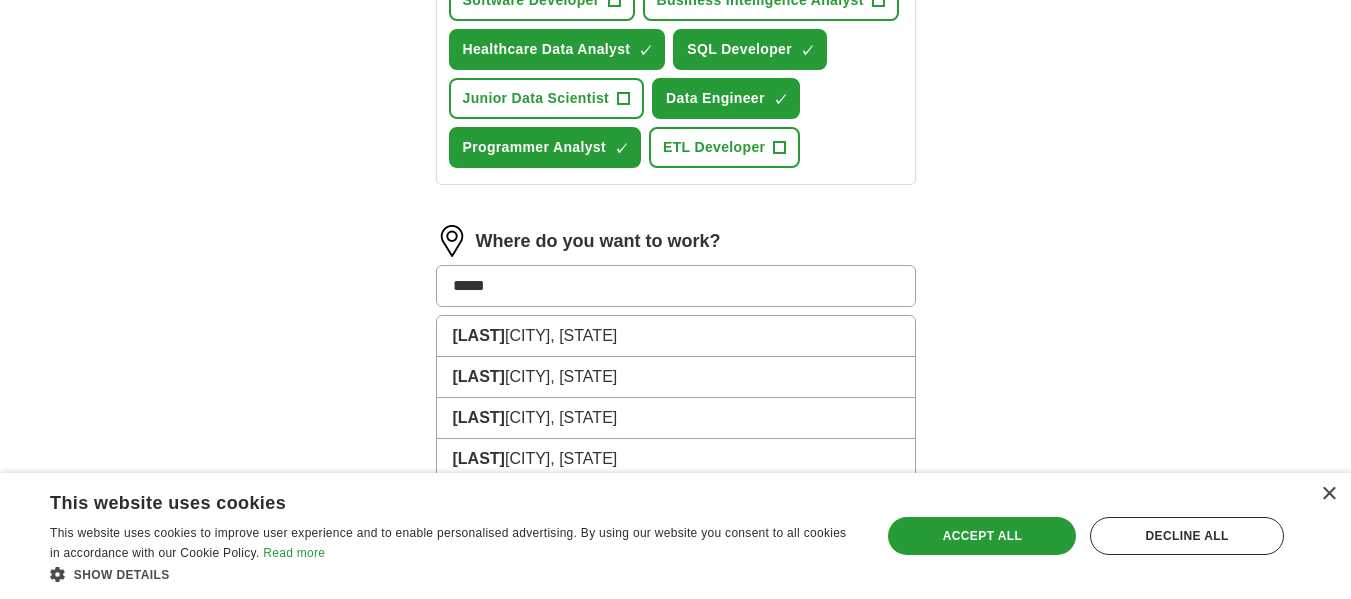 scroll, scrollTop: 882, scrollLeft: 0, axis: vertical 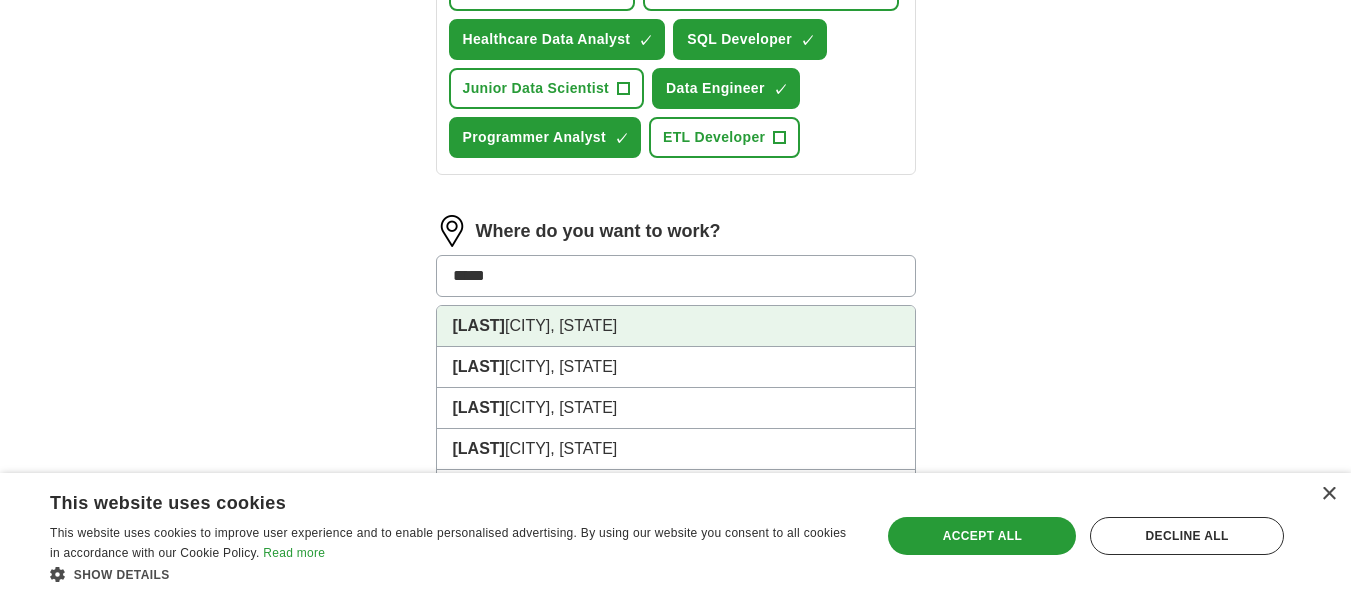 type on "****" 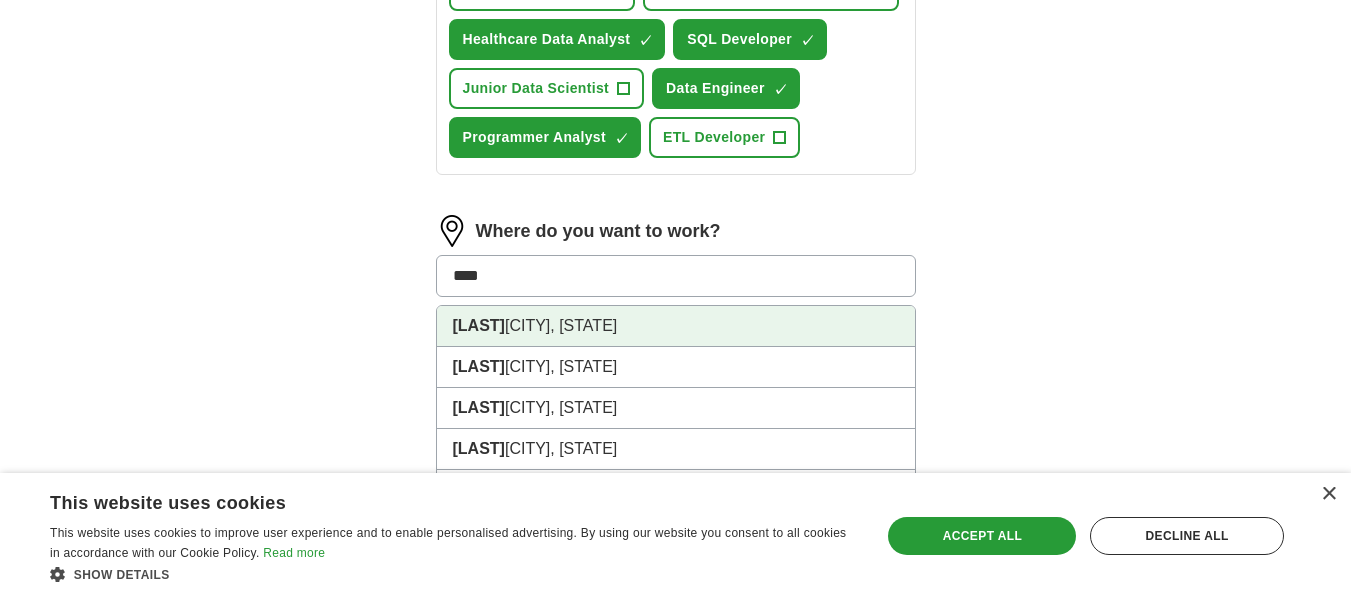 click on "[CITY], [STATE]" at bounding box center (676, 326) 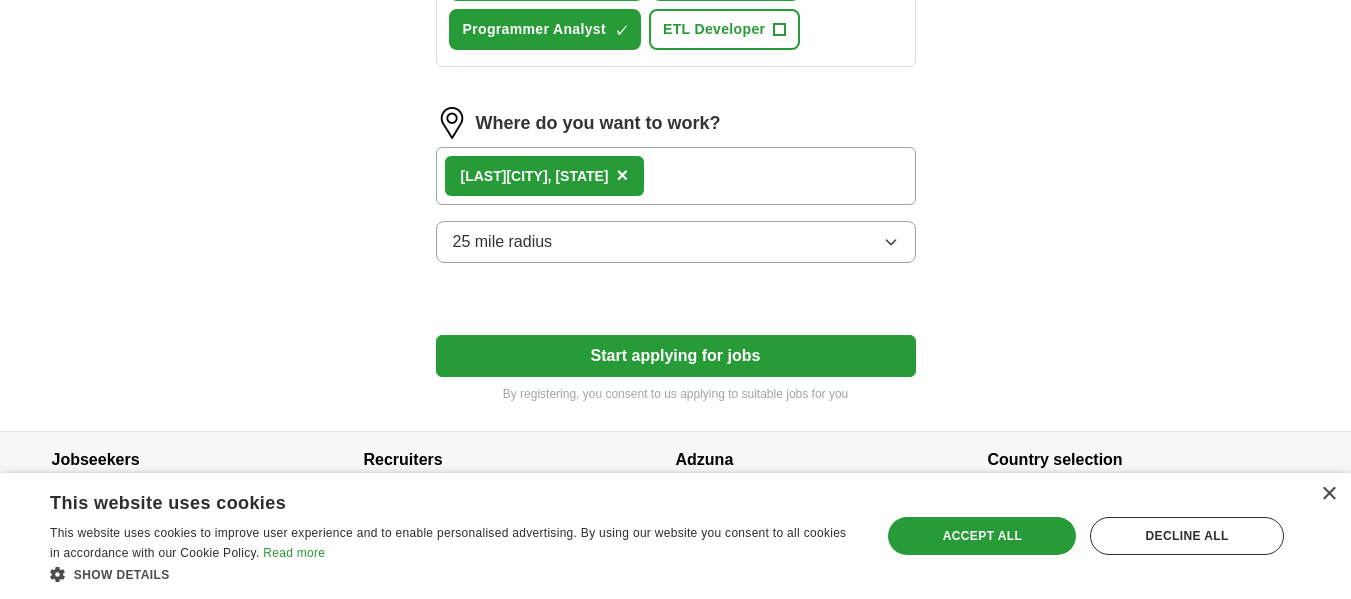 scroll, scrollTop: 1000, scrollLeft: 0, axis: vertical 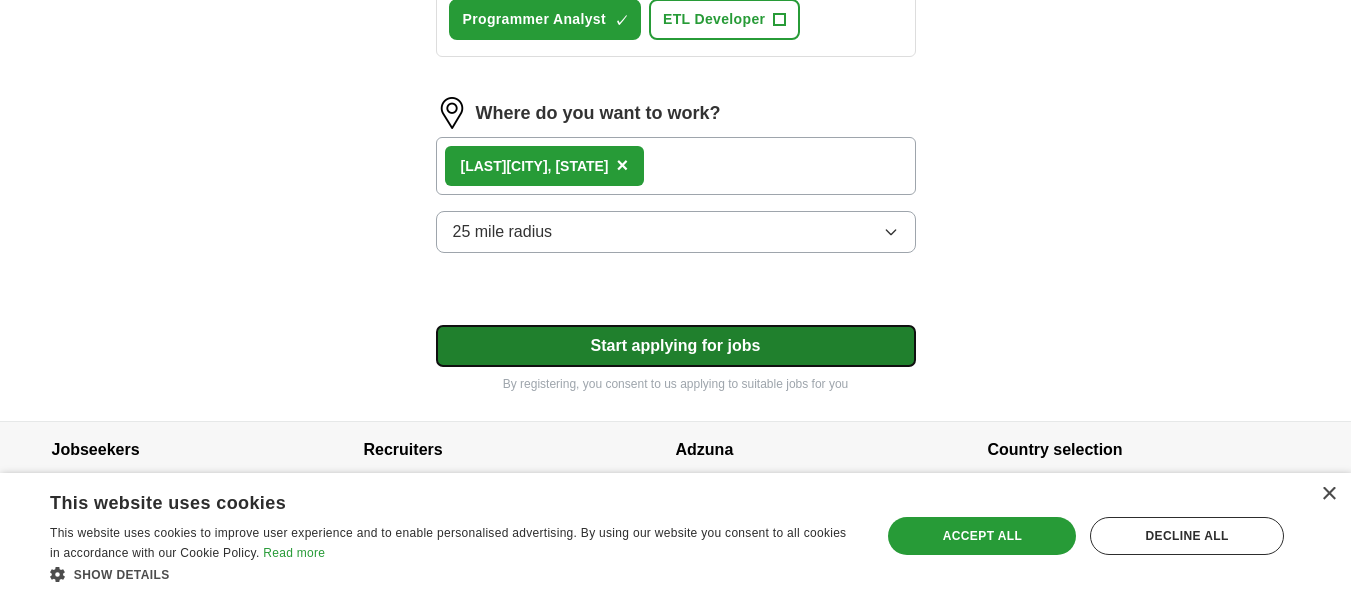 click on "Start applying for jobs" at bounding box center (676, 346) 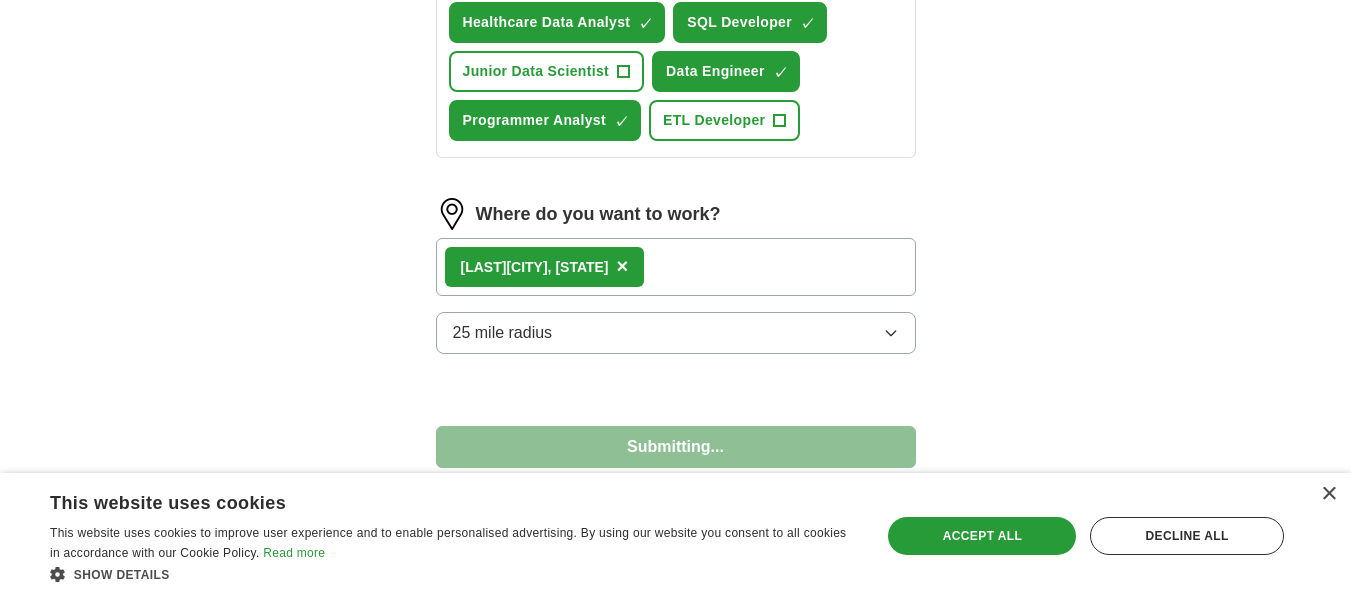 select on "**" 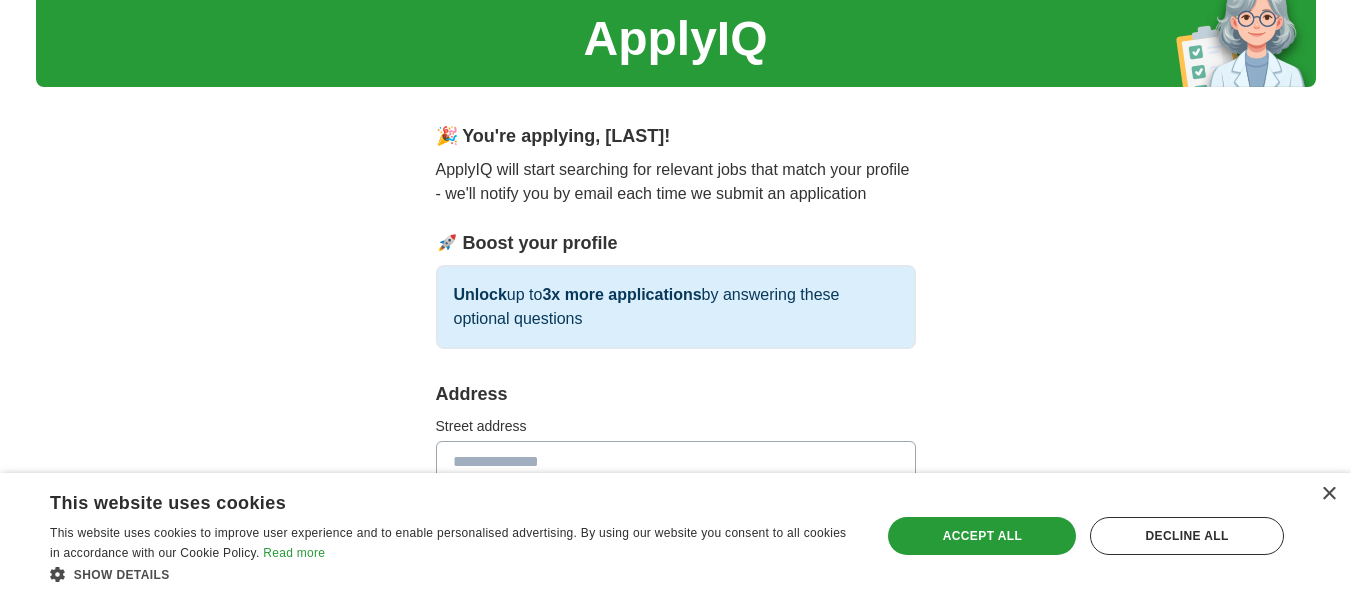 scroll, scrollTop: 42, scrollLeft: 0, axis: vertical 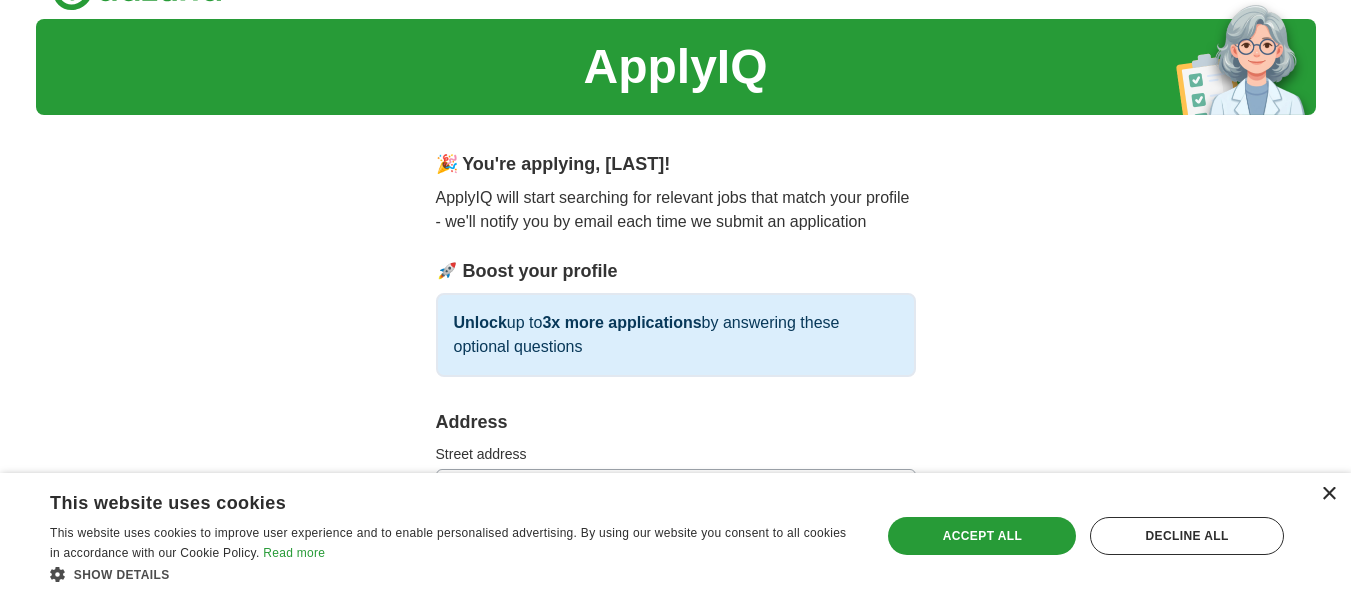 click on "×" at bounding box center [1328, 494] 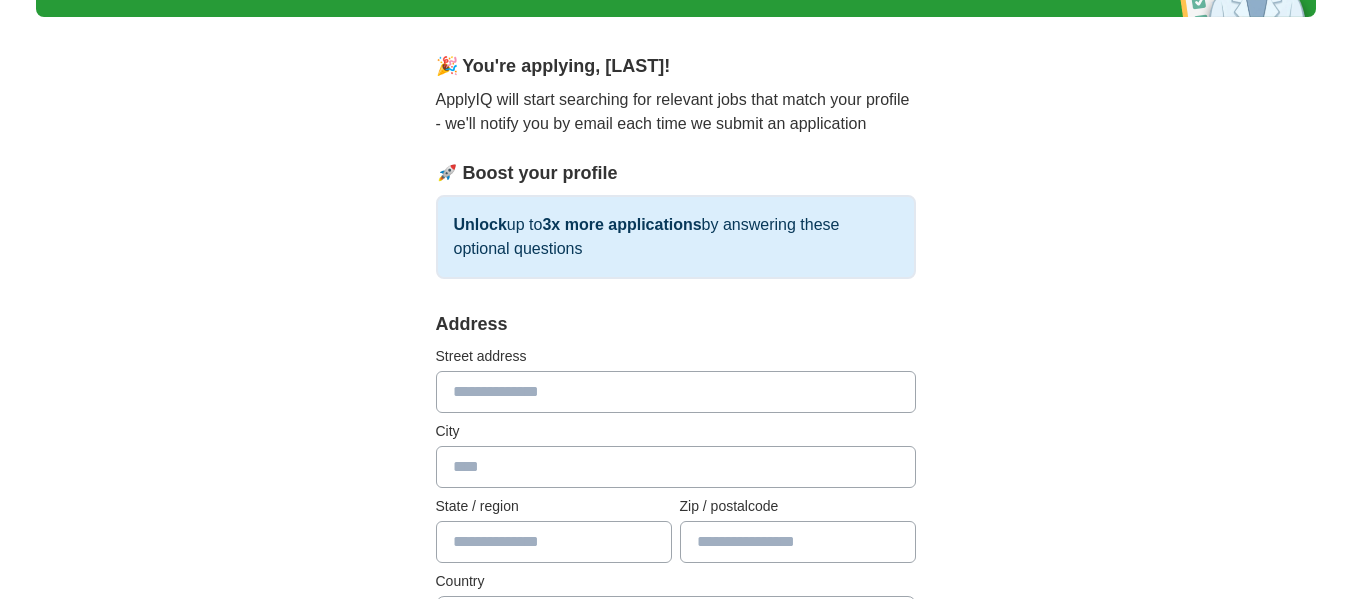 scroll, scrollTop: 182, scrollLeft: 0, axis: vertical 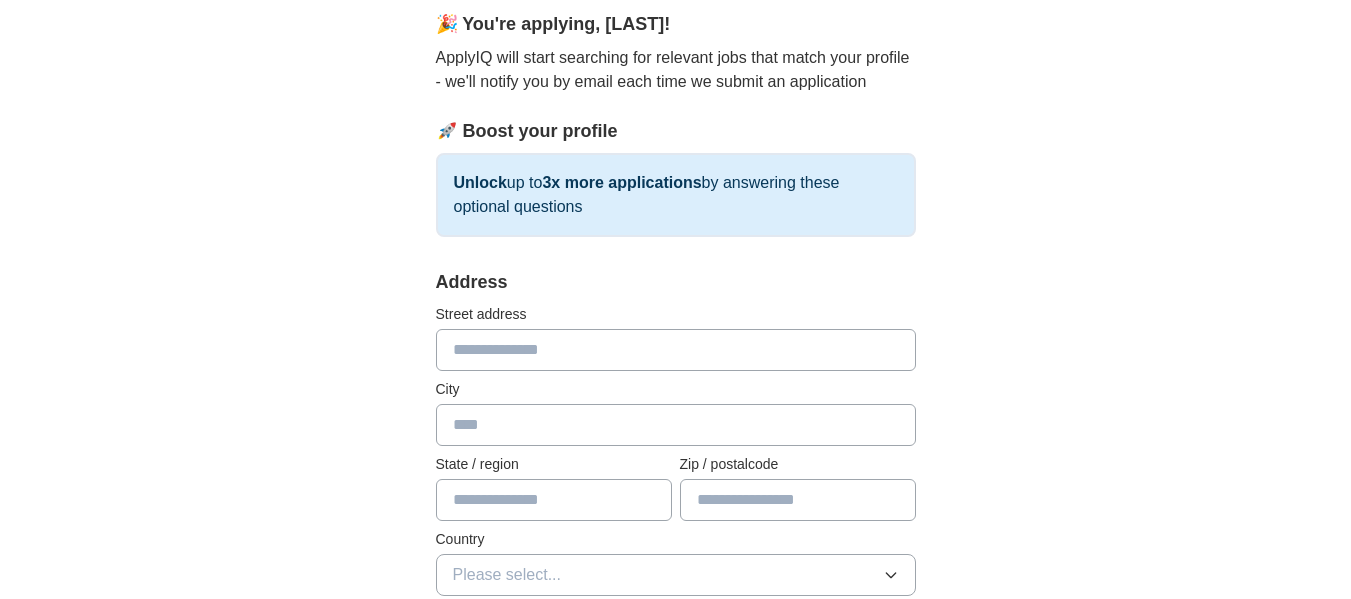 click at bounding box center (676, 350) 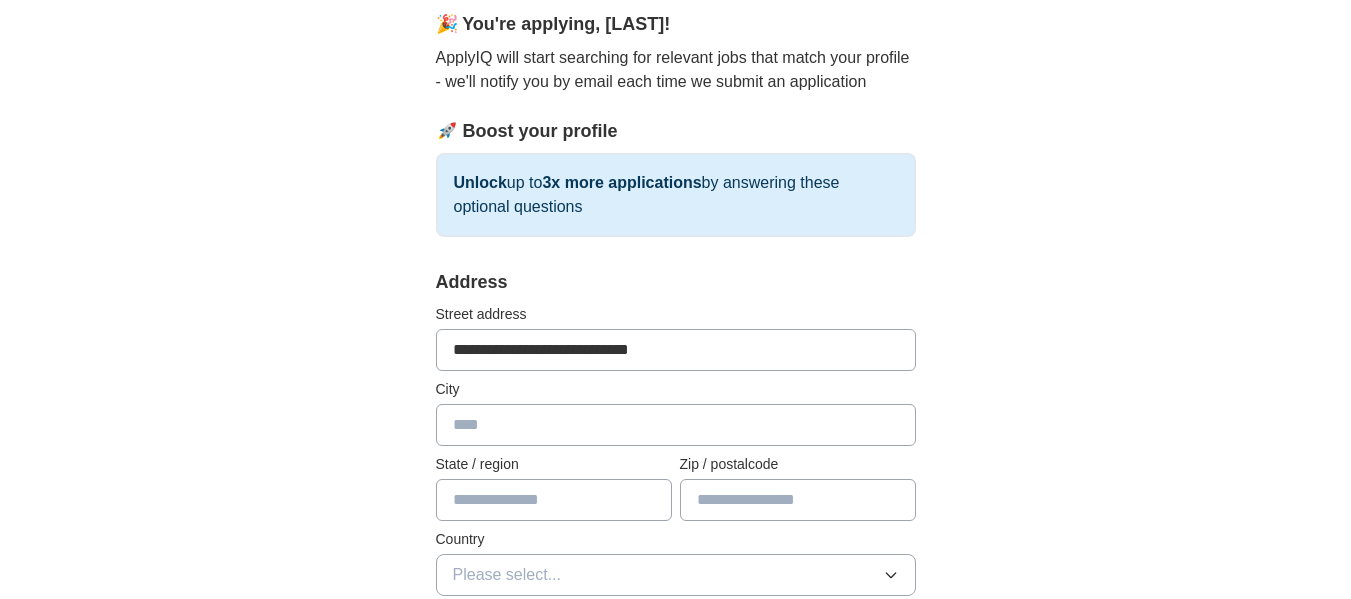 type on "*********" 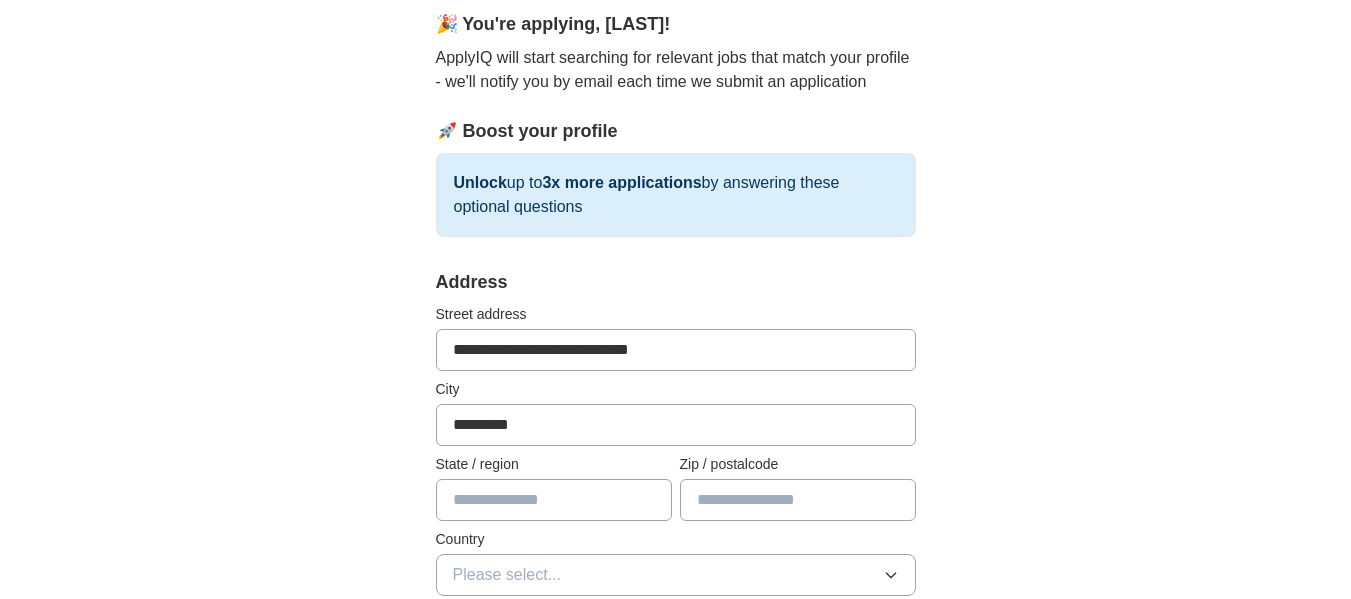 type on "**********" 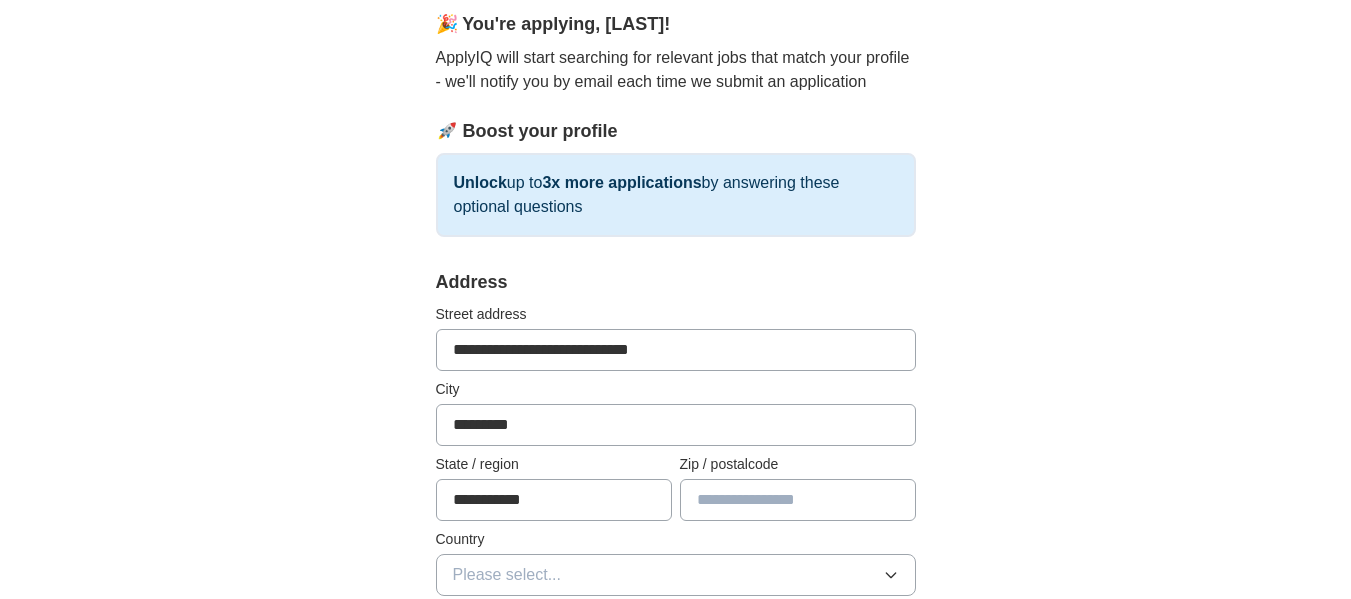 type on "*****" 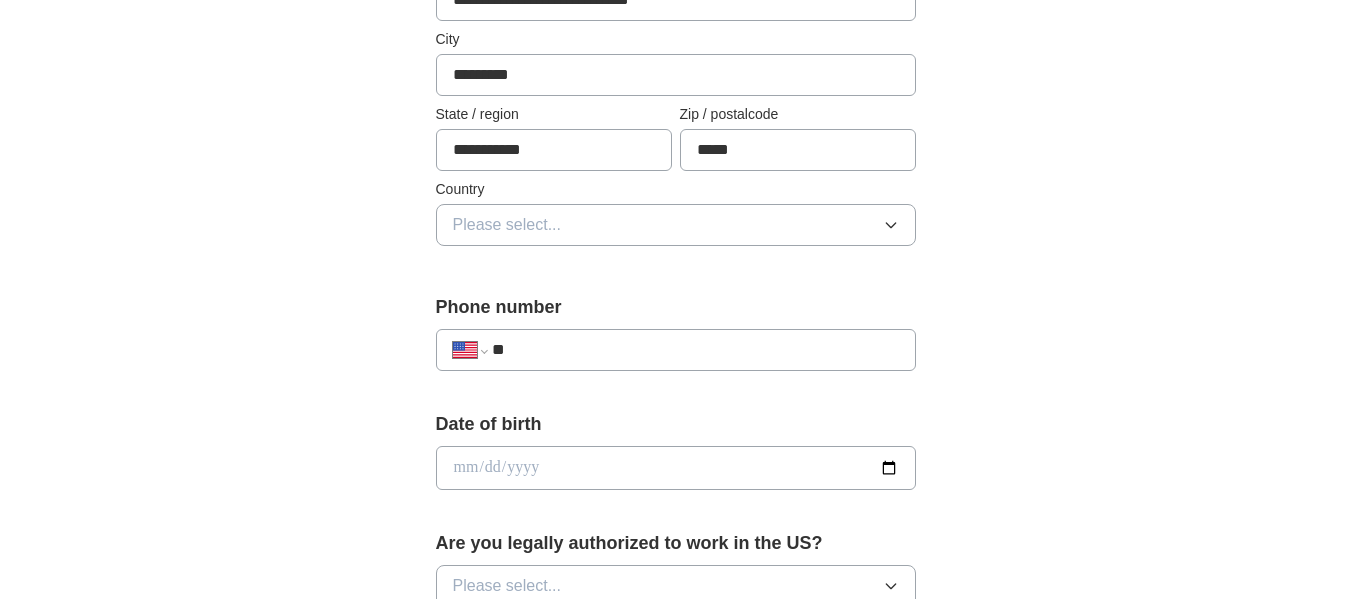 scroll, scrollTop: 600, scrollLeft: 0, axis: vertical 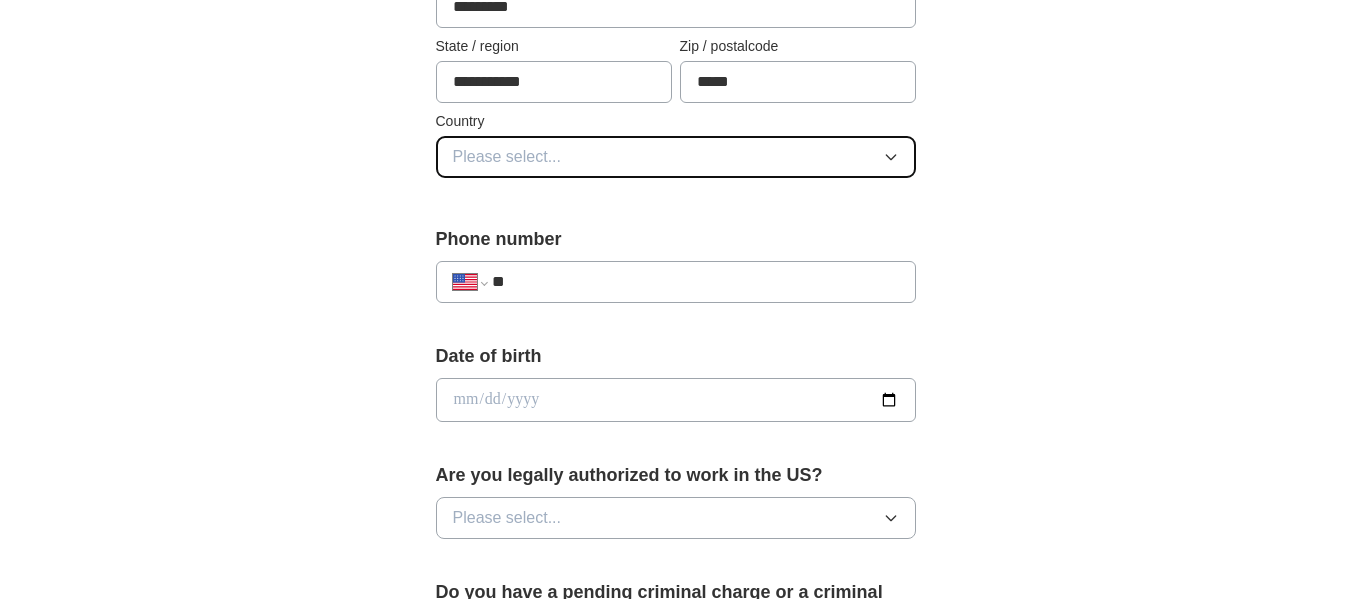 click on "Please select..." at bounding box center (676, 157) 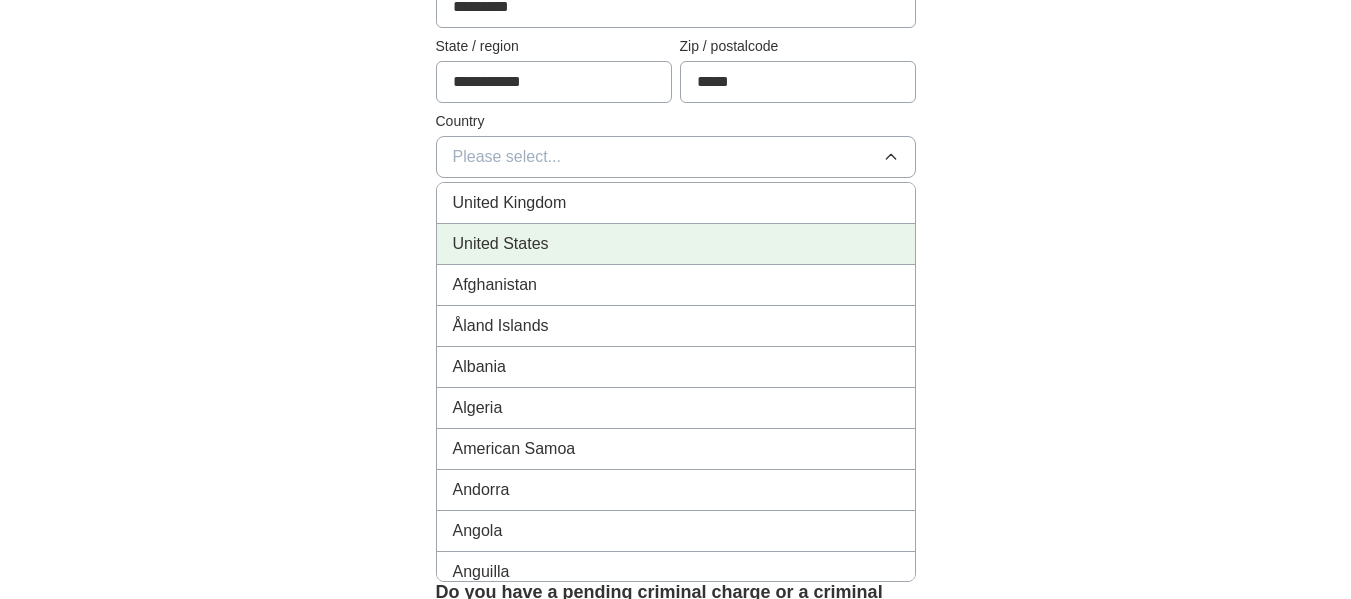 click on "United States" at bounding box center (501, 244) 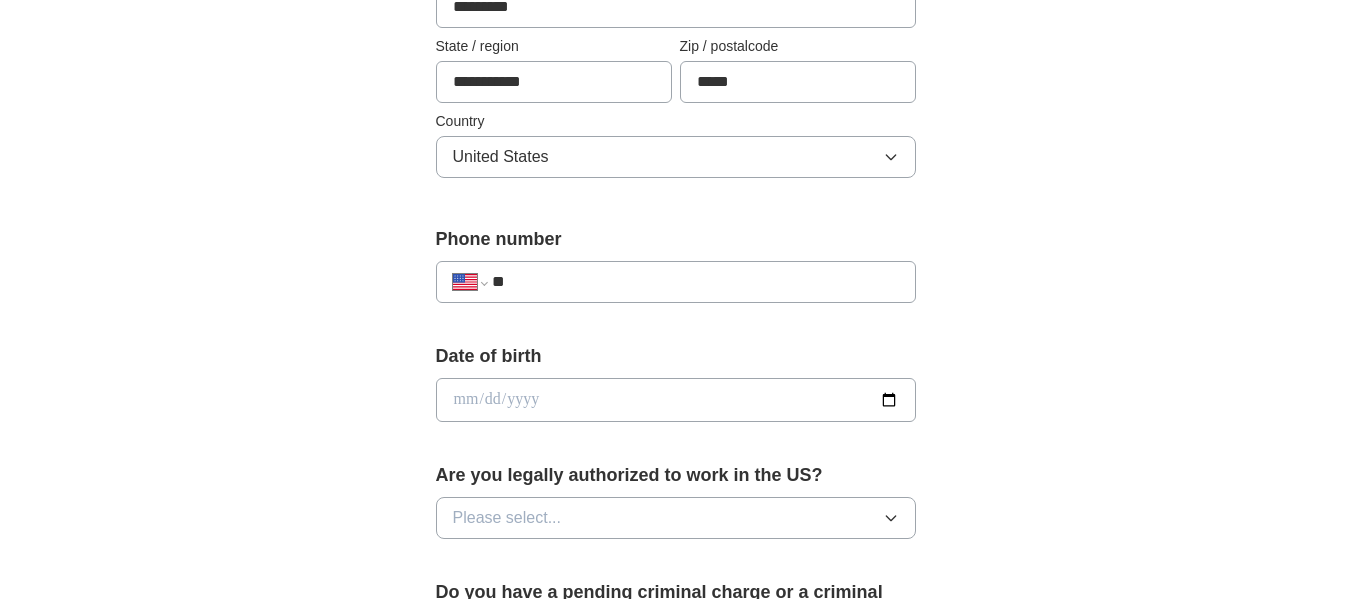 scroll, scrollTop: 602, scrollLeft: 0, axis: vertical 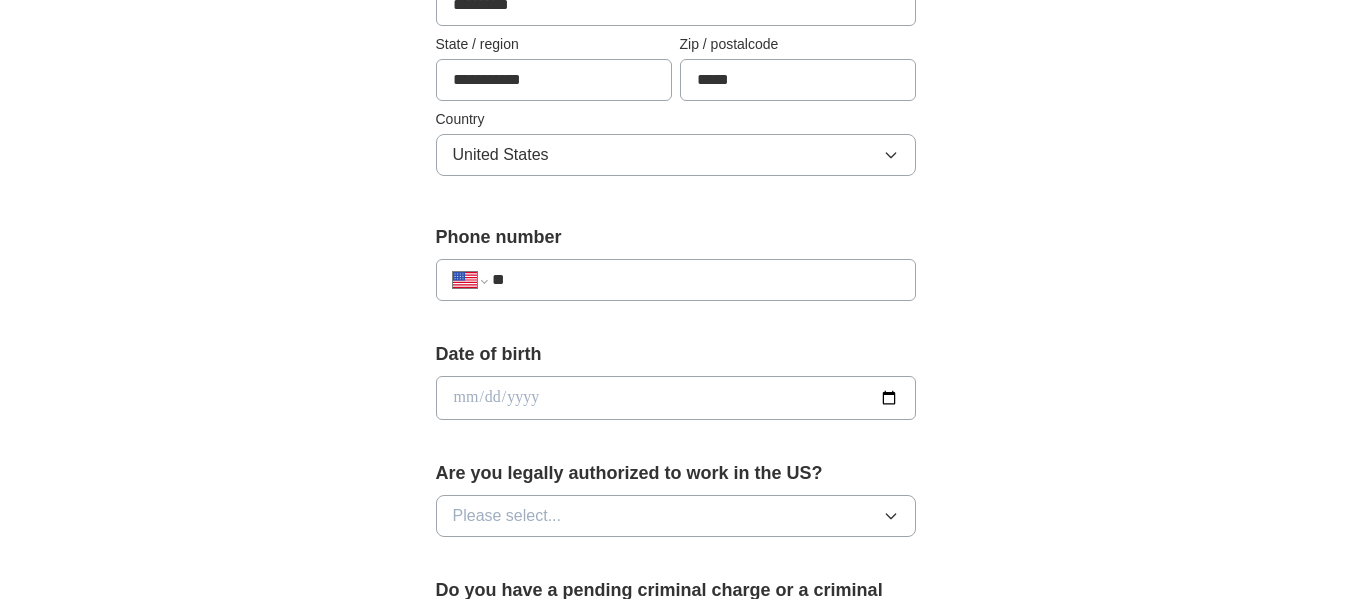 click on "**" at bounding box center [695, 280] 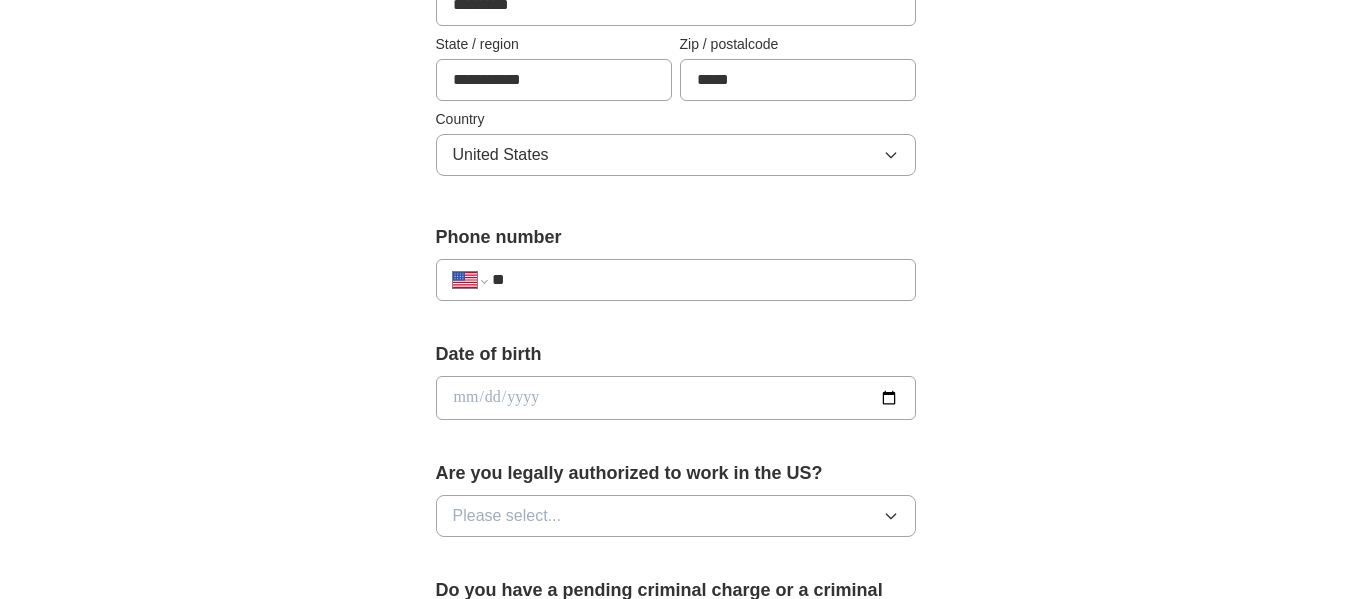 type on "**" 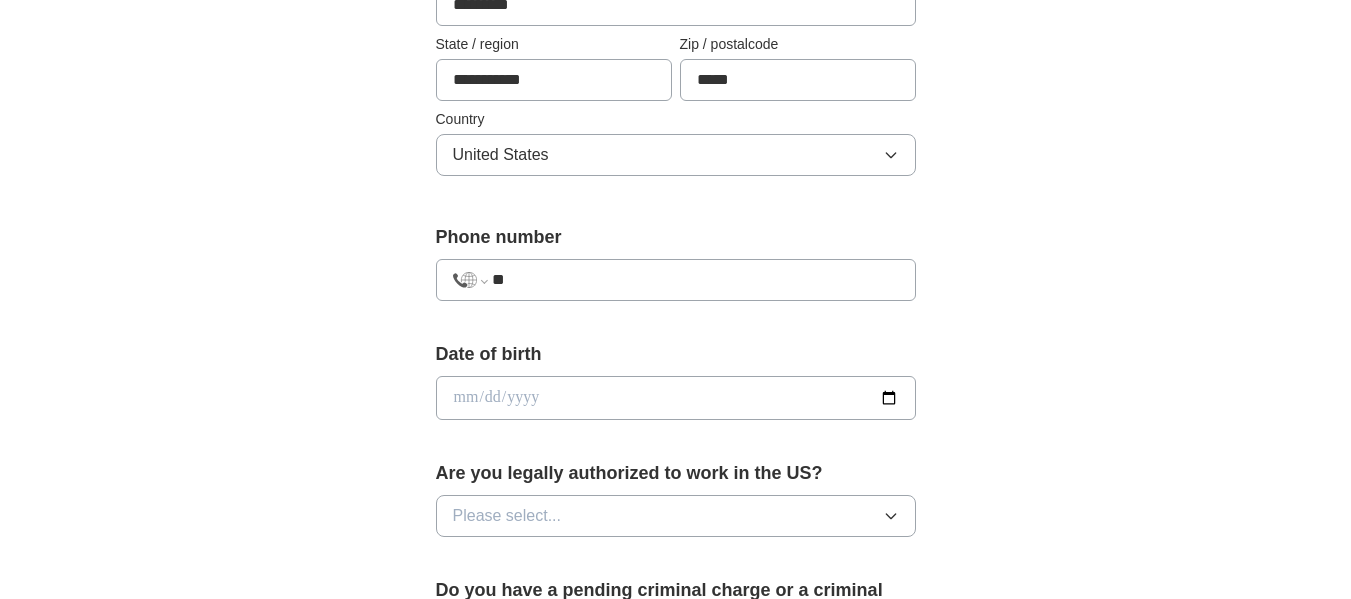 select on "**" 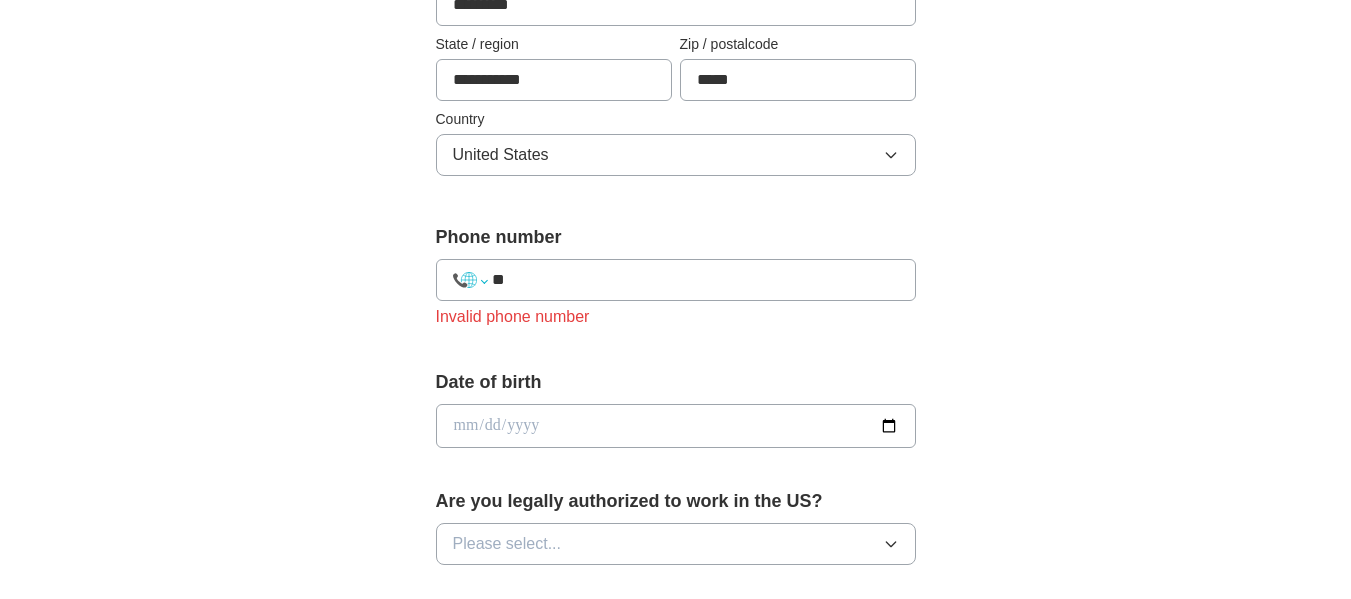 click on "**********" at bounding box center (470, 280) 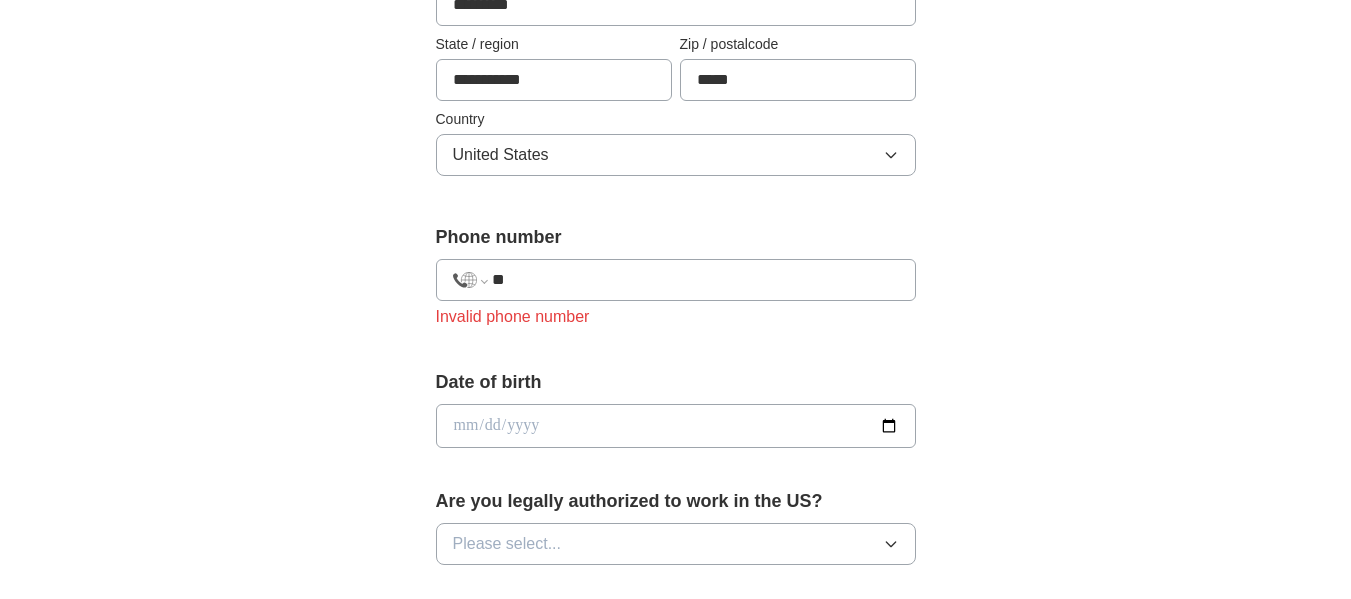 click on "**********" at bounding box center [470, 280] 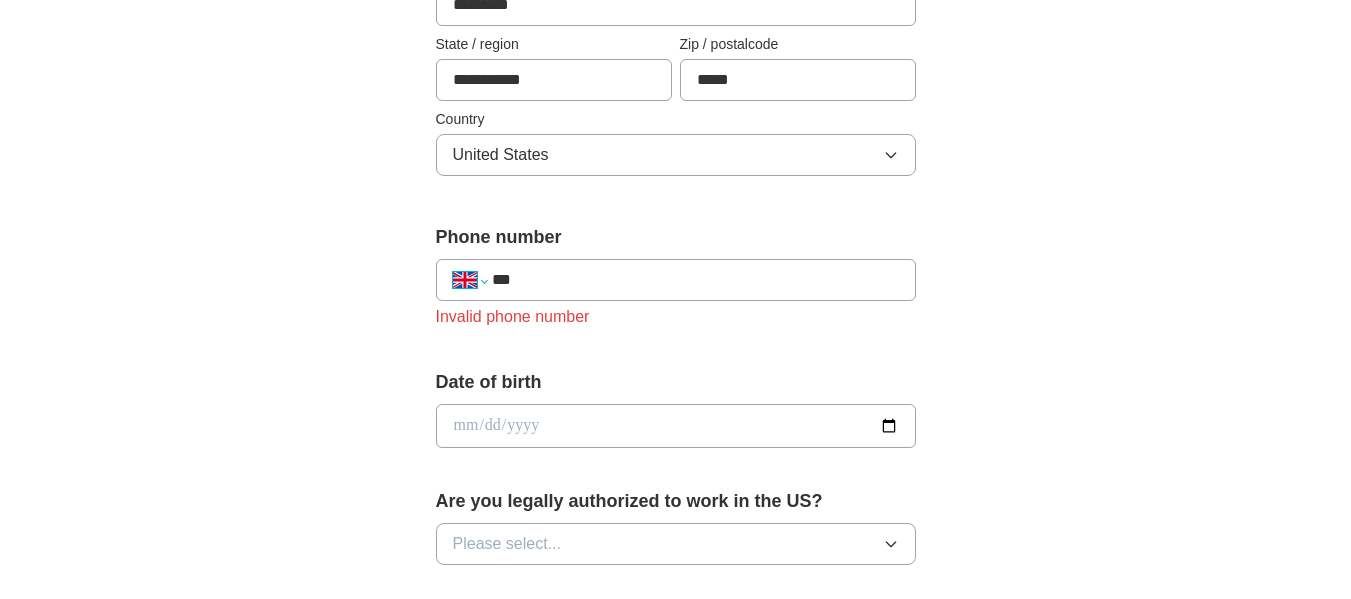 click on "**********" at bounding box center [470, 280] 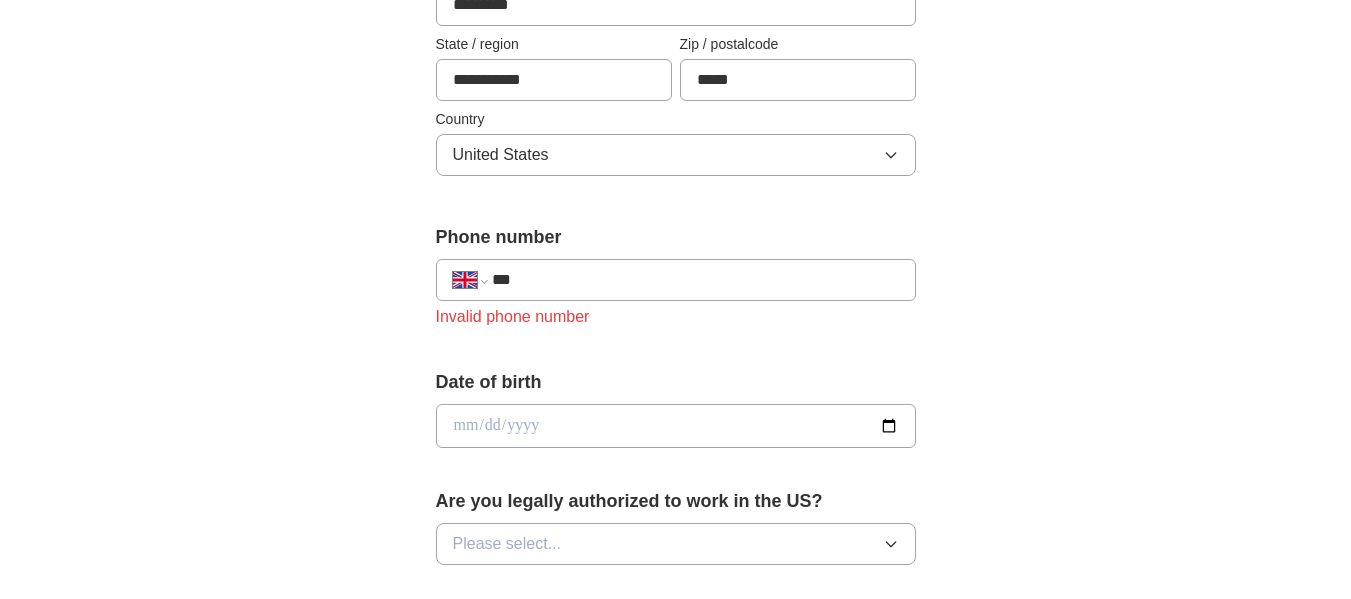 click on "**********" at bounding box center [470, 280] 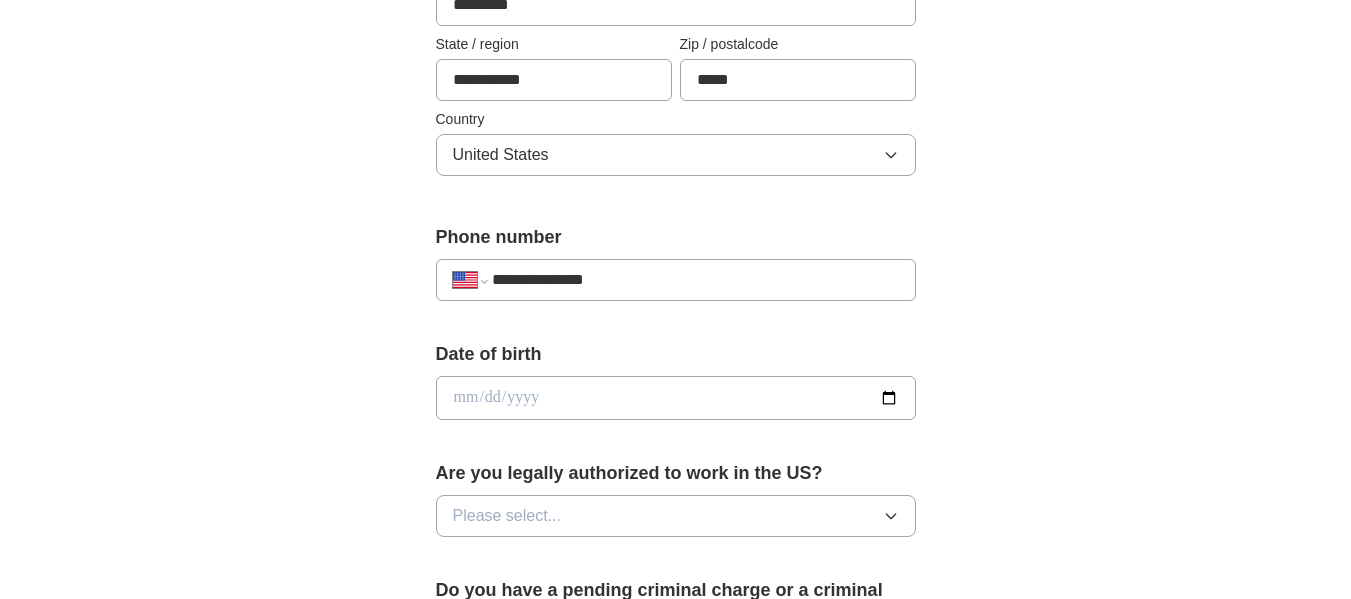 type on "**********" 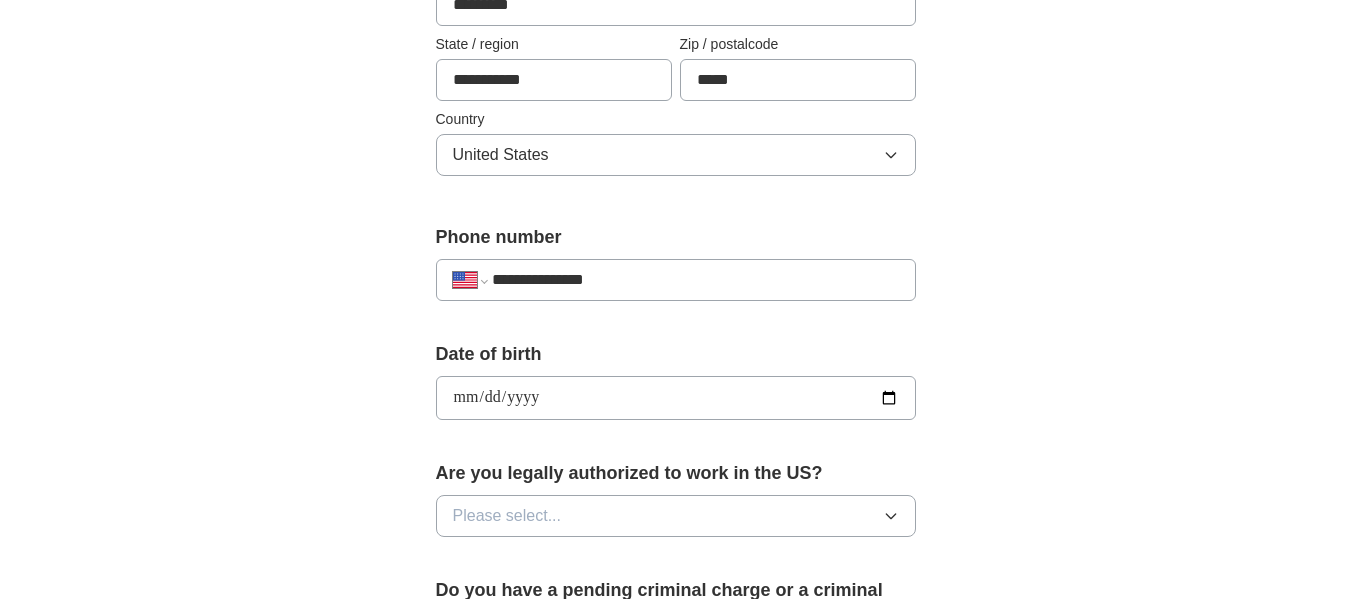 type on "**********" 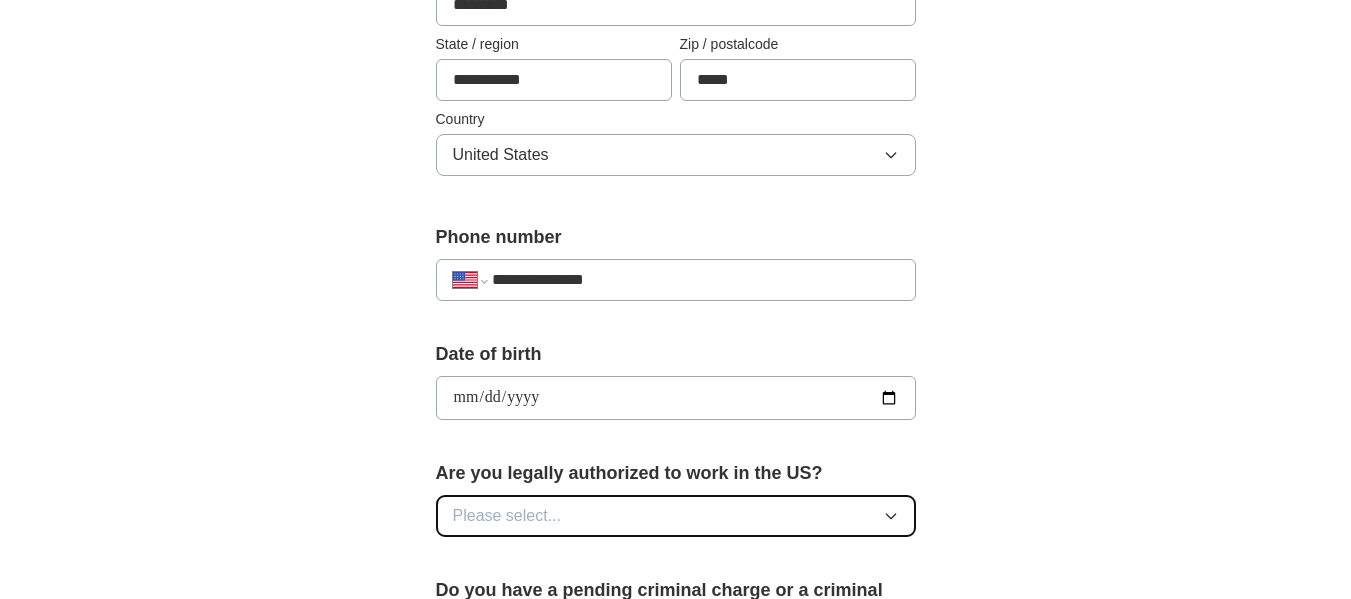 click on "Please select..." at bounding box center (507, 516) 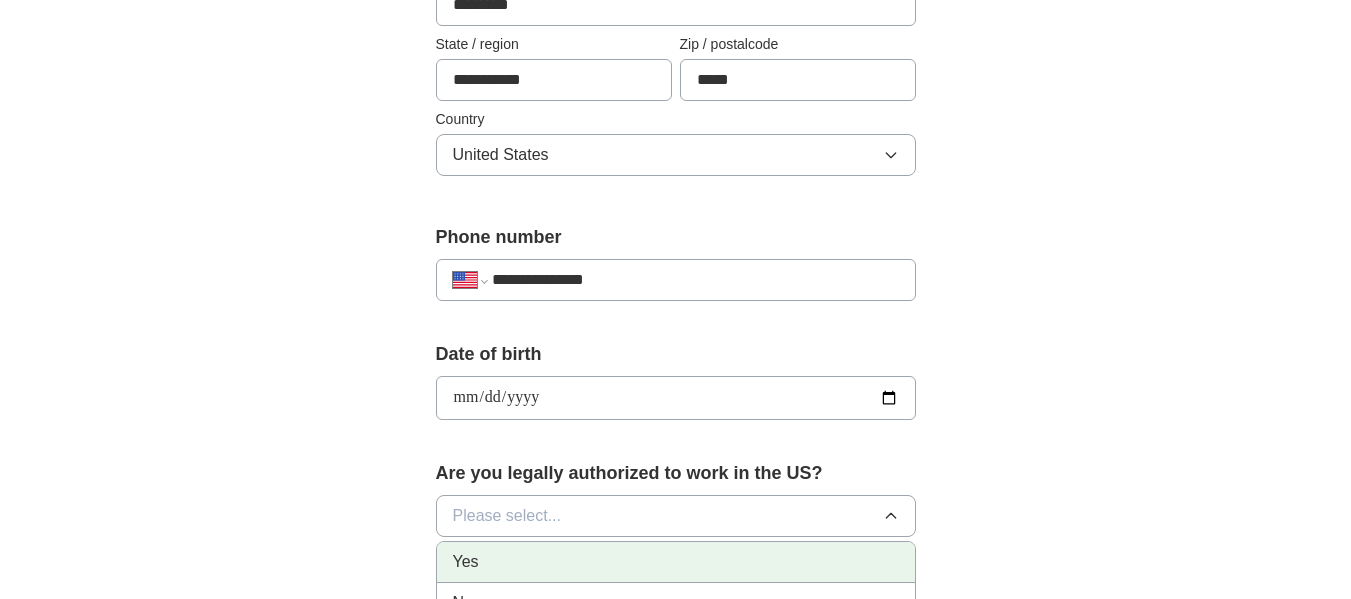click on "Yes" at bounding box center (676, 562) 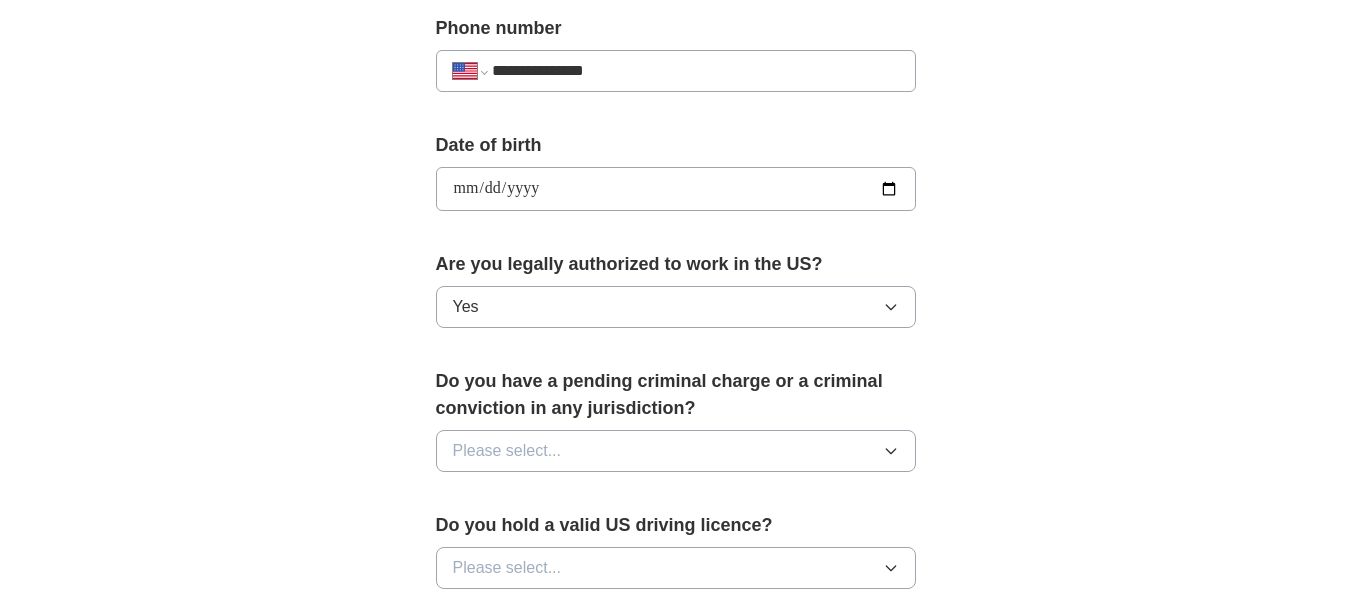 scroll, scrollTop: 832, scrollLeft: 0, axis: vertical 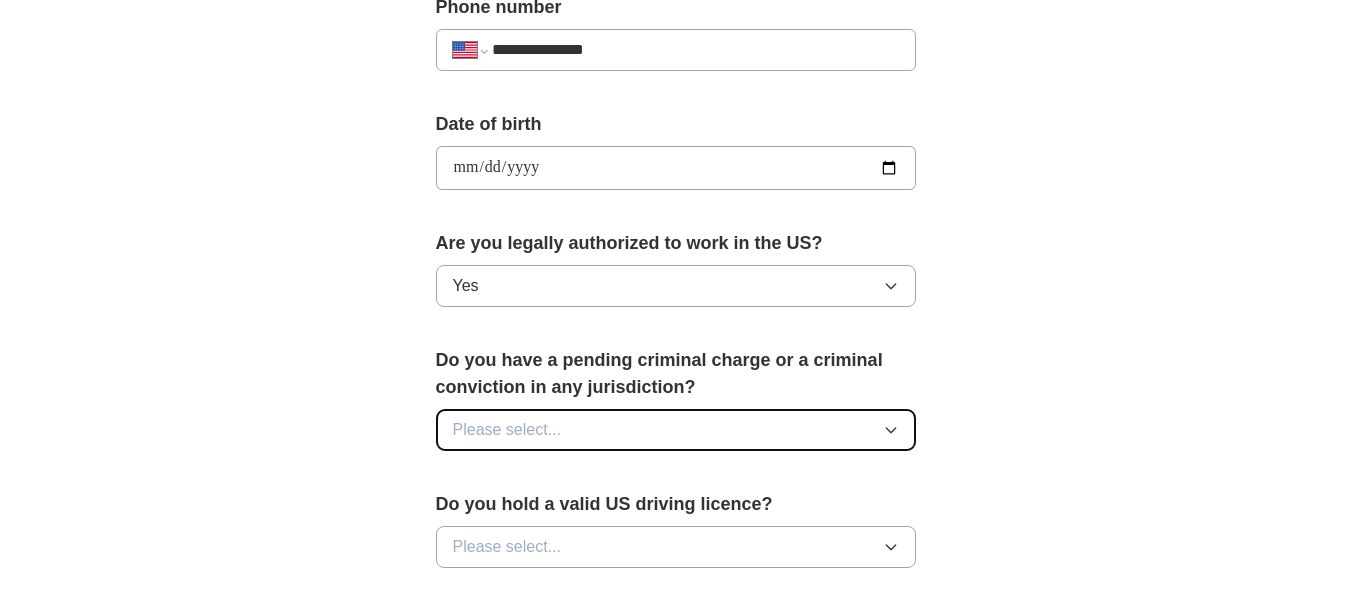 click on "Please select..." at bounding box center [676, 430] 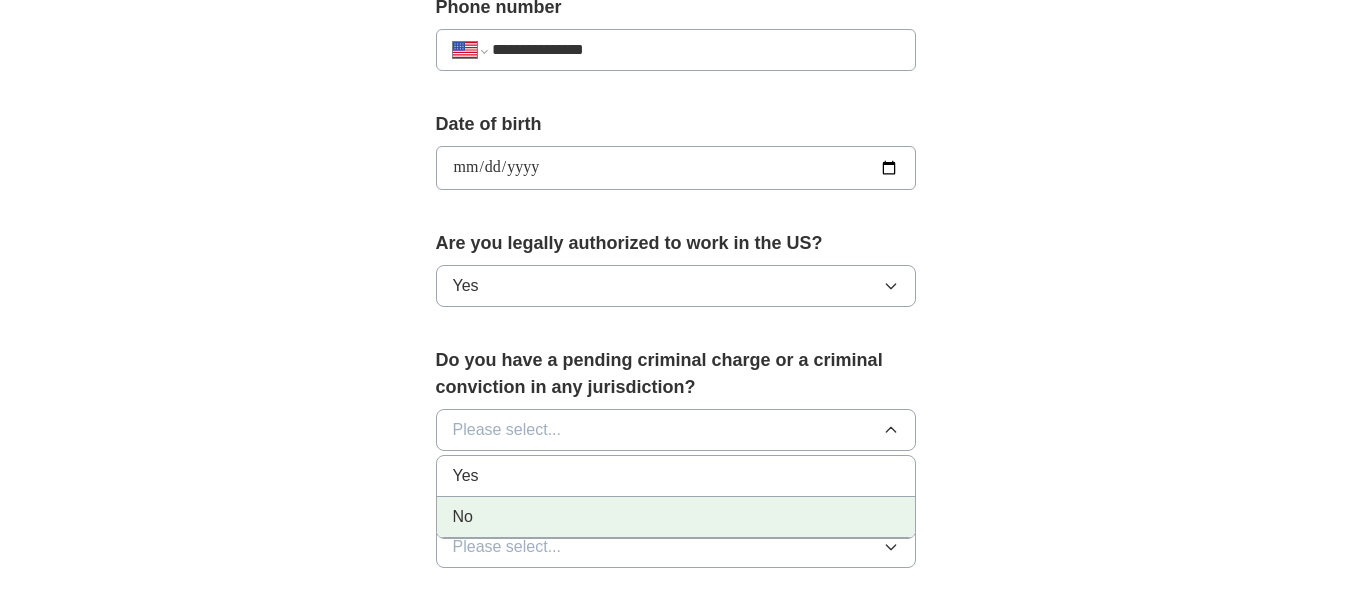 click on "No" at bounding box center (676, 517) 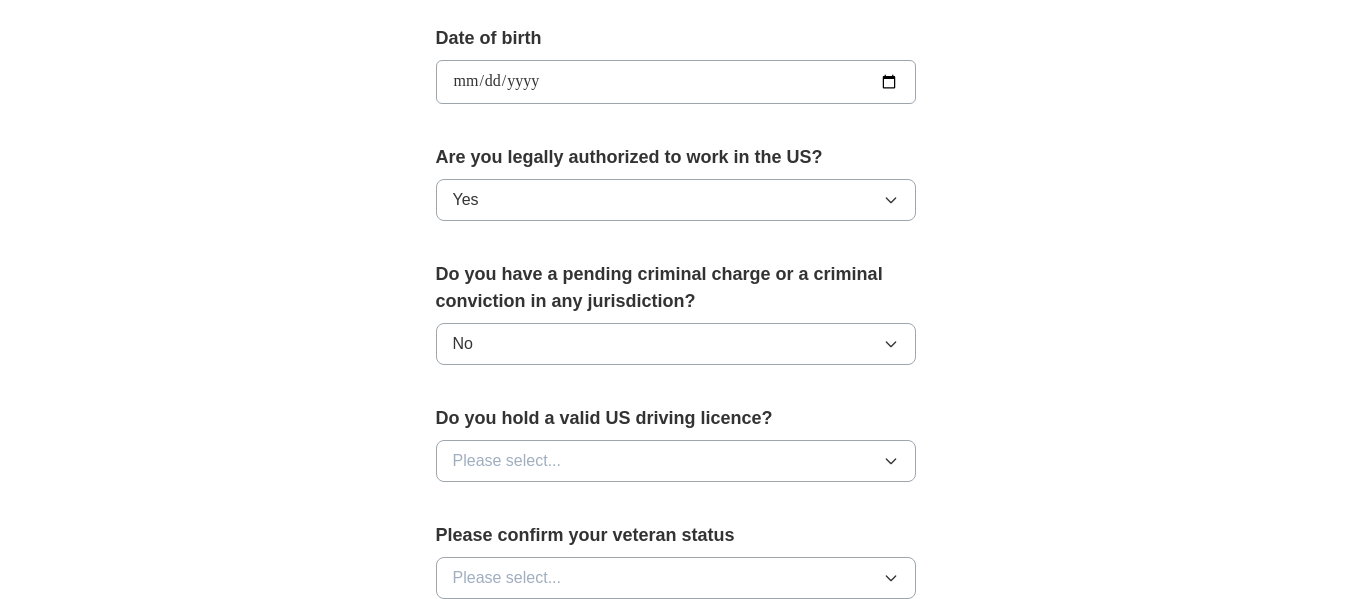 scroll, scrollTop: 920, scrollLeft: 0, axis: vertical 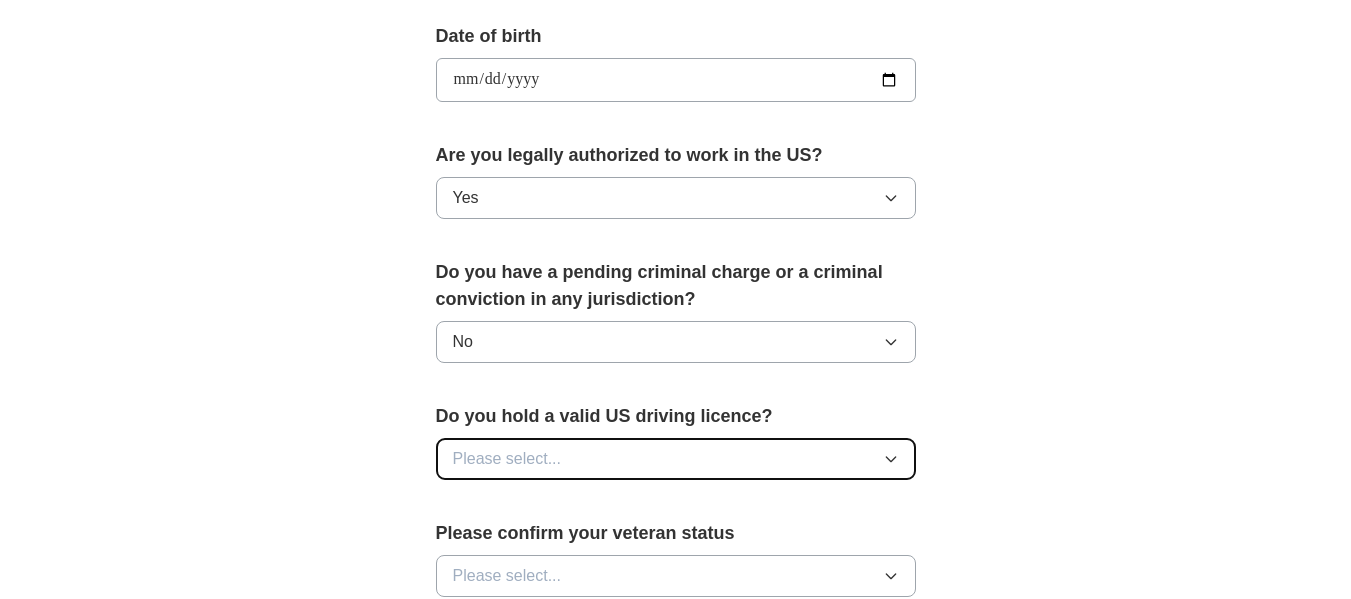 click on "Please select..." at bounding box center (676, 459) 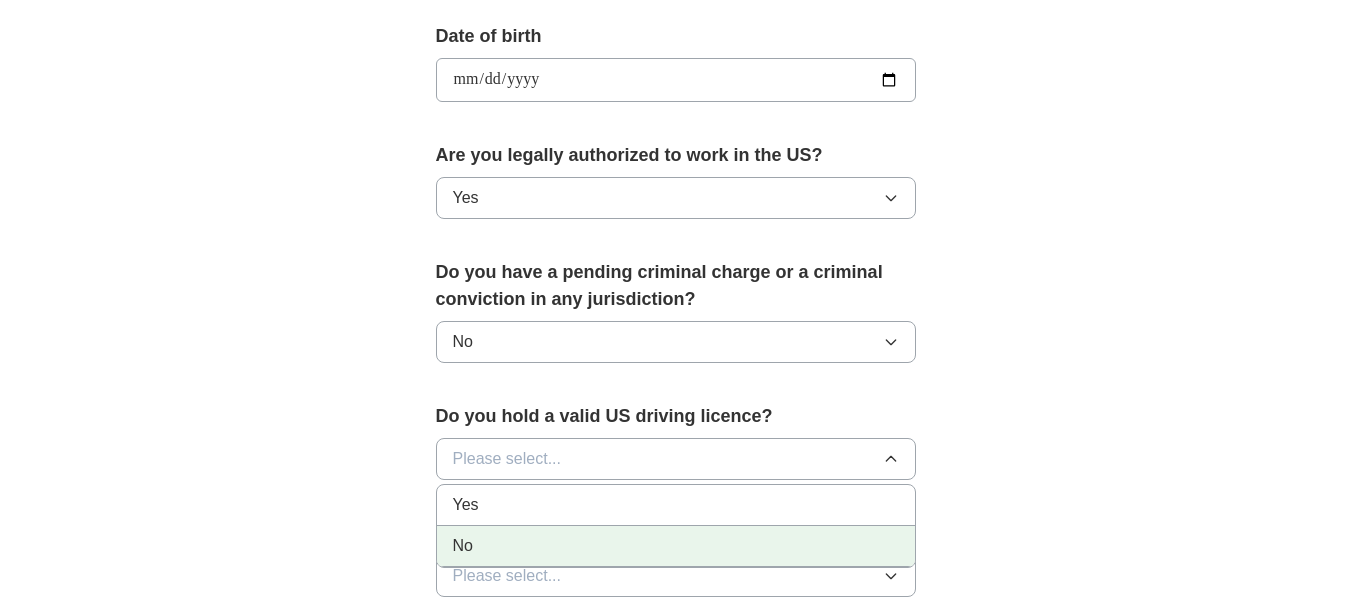 click on "No" at bounding box center [676, 546] 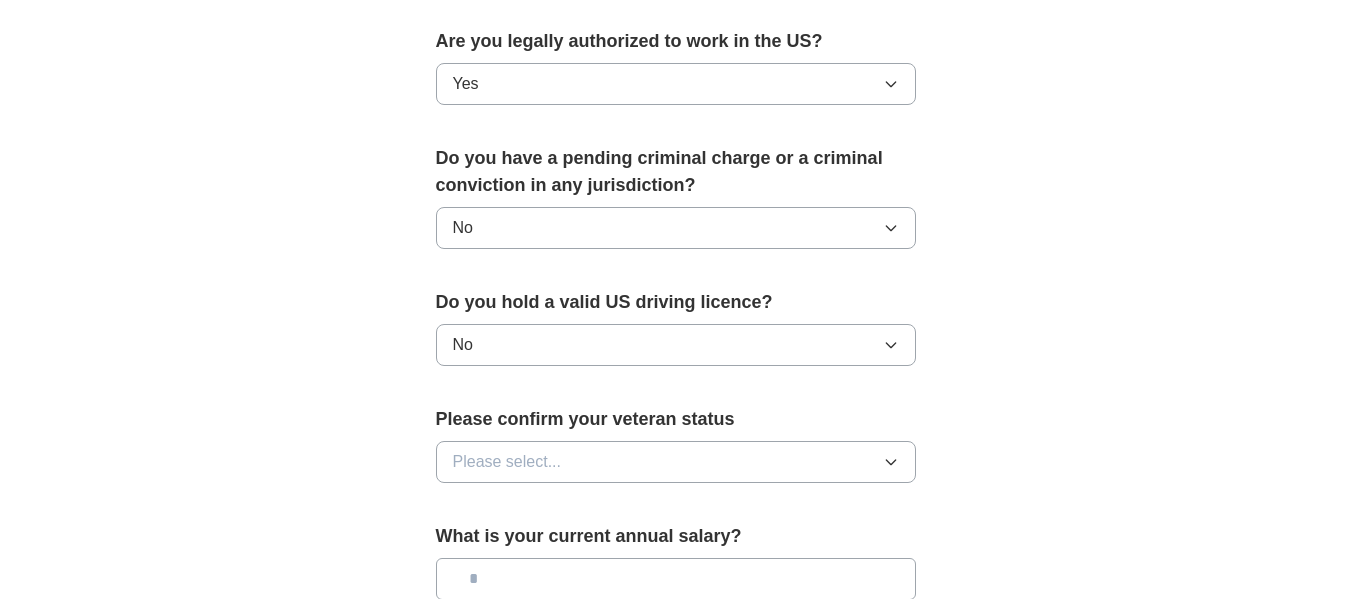 scroll, scrollTop: 1047, scrollLeft: 0, axis: vertical 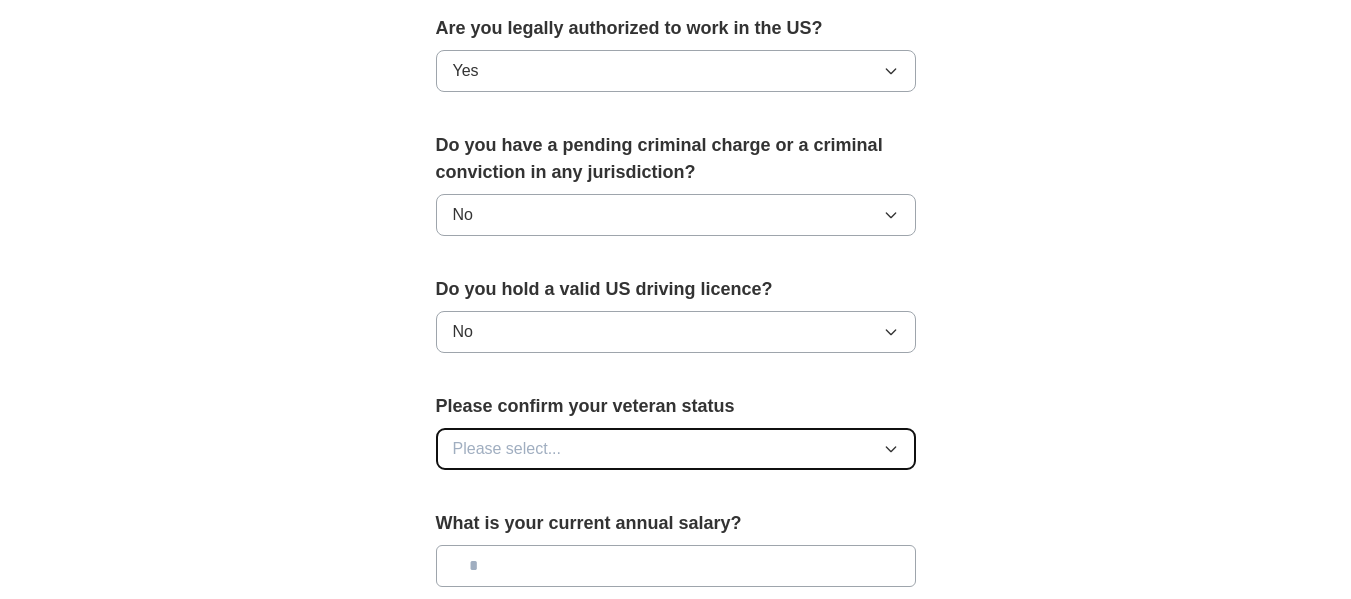 click on "Please select..." at bounding box center [507, 449] 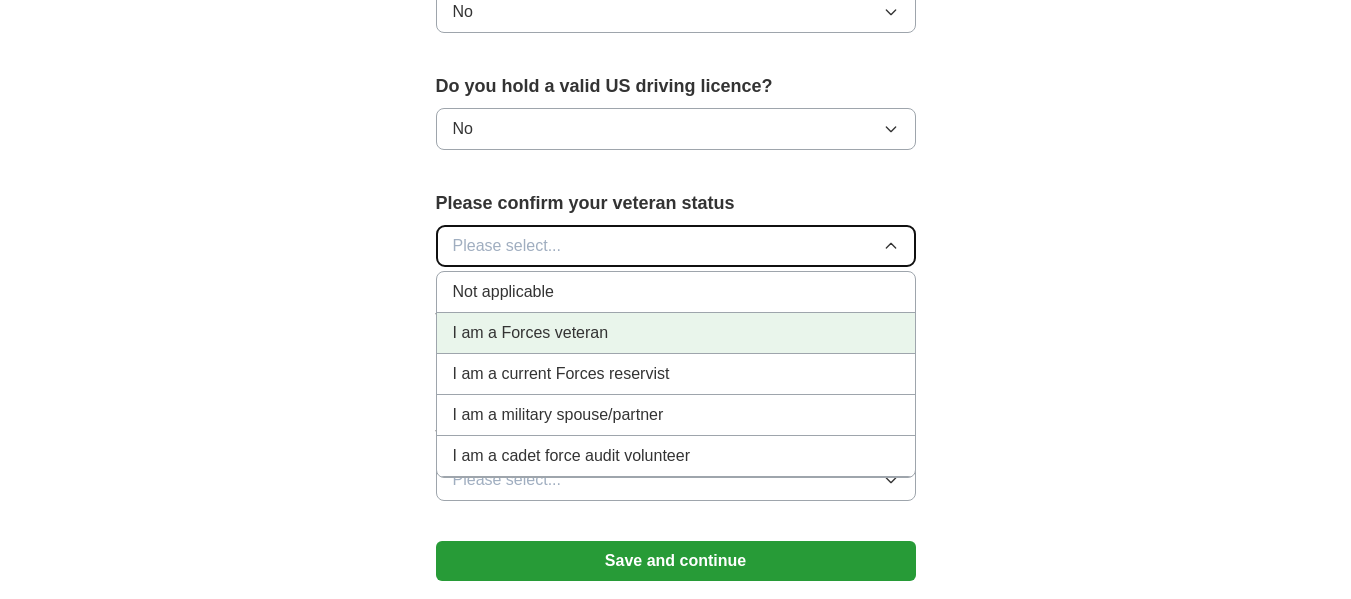 scroll, scrollTop: 1252, scrollLeft: 0, axis: vertical 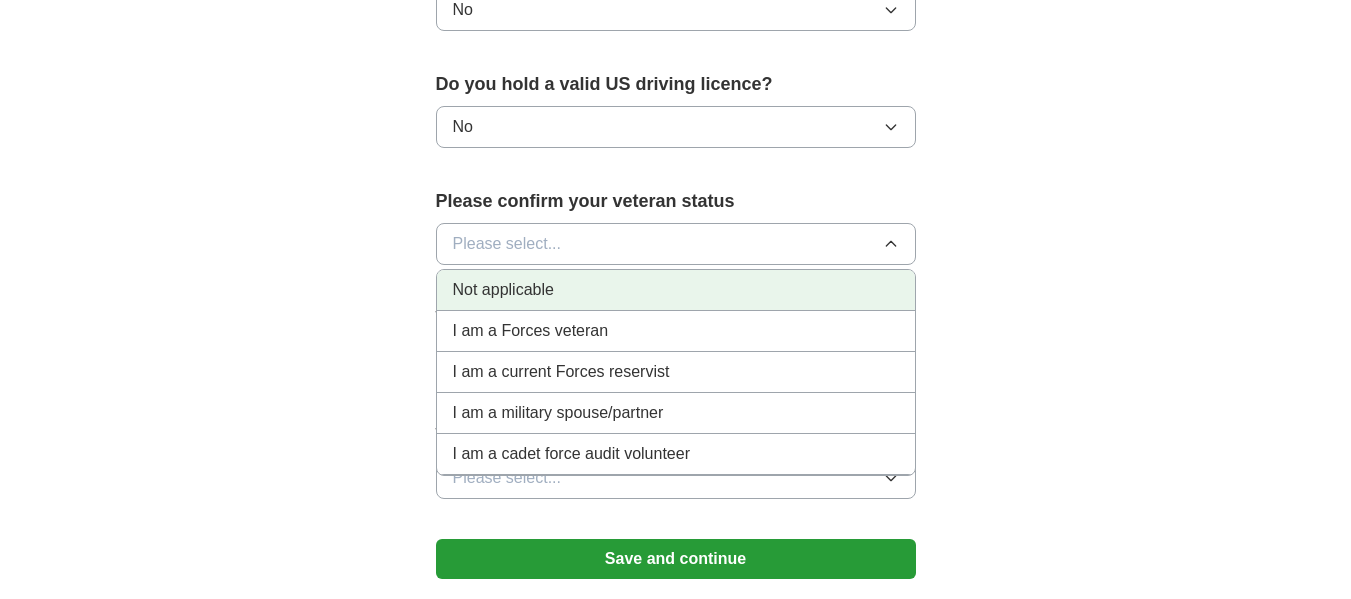 click on "Not applicable" at bounding box center [503, 290] 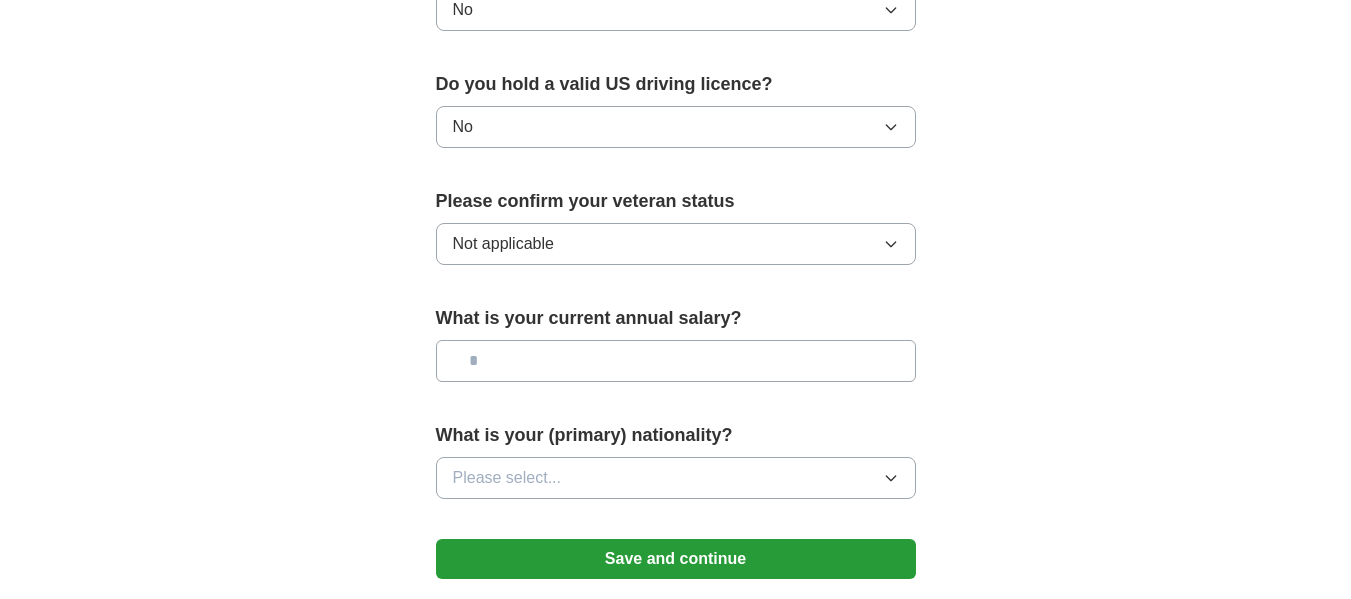 click at bounding box center [676, 361] 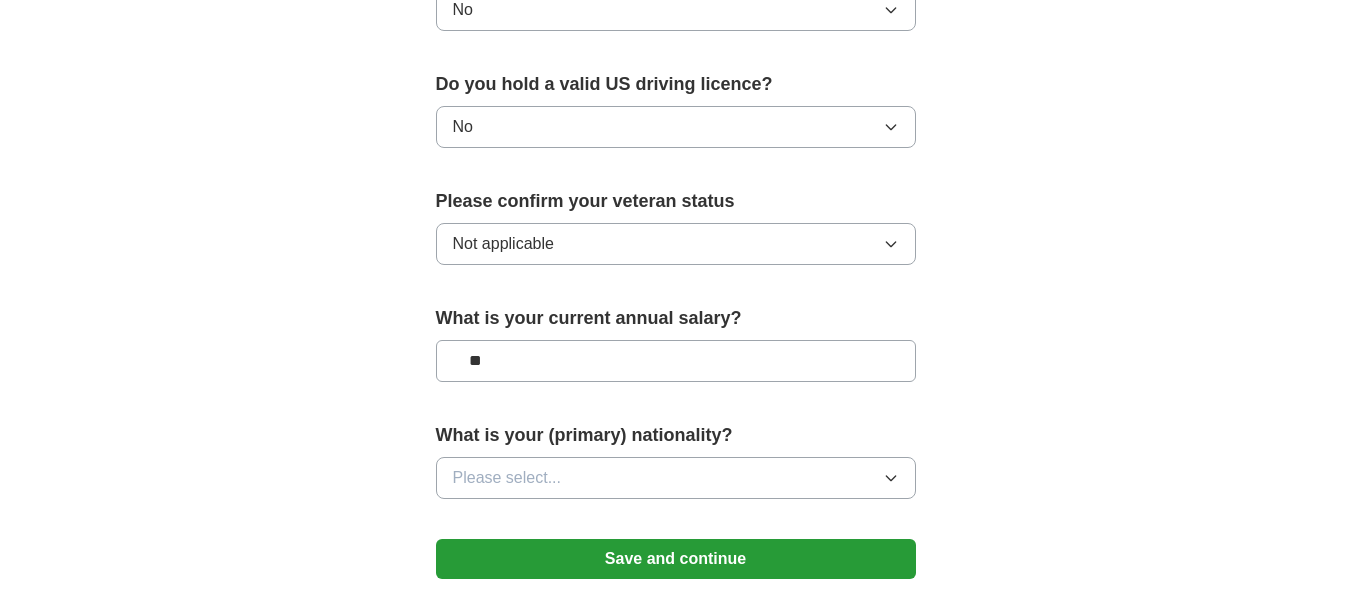 type on "**" 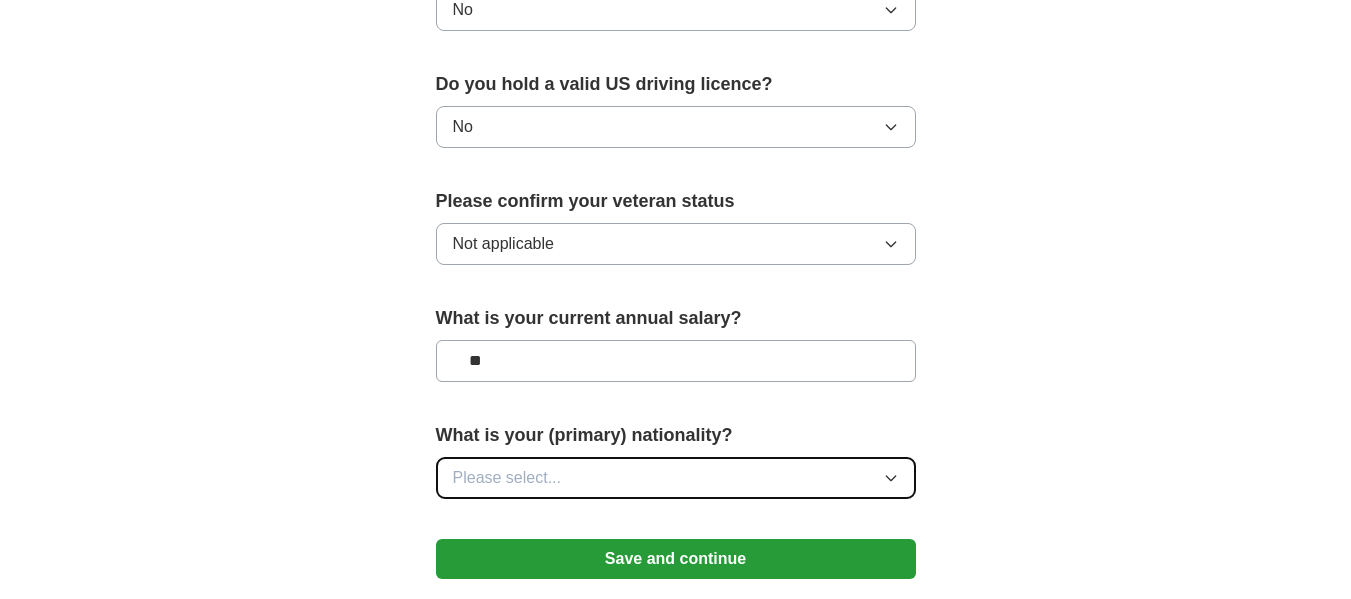click on "Please select..." at bounding box center [676, 478] 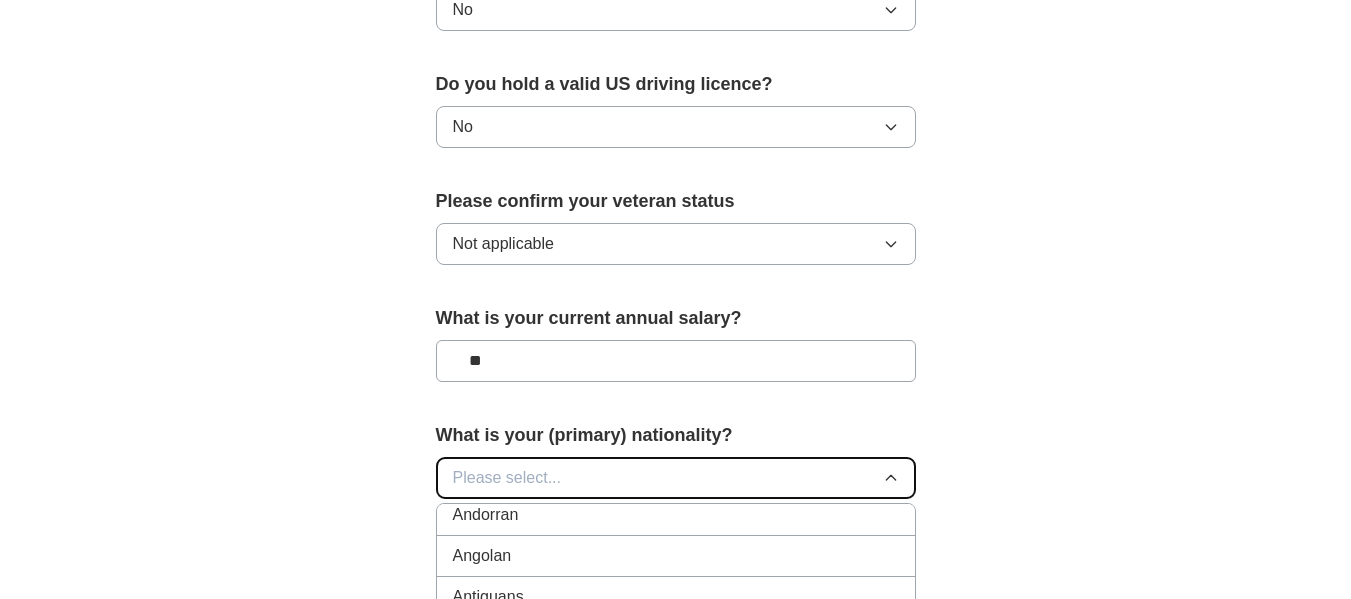 scroll, scrollTop: 215, scrollLeft: 0, axis: vertical 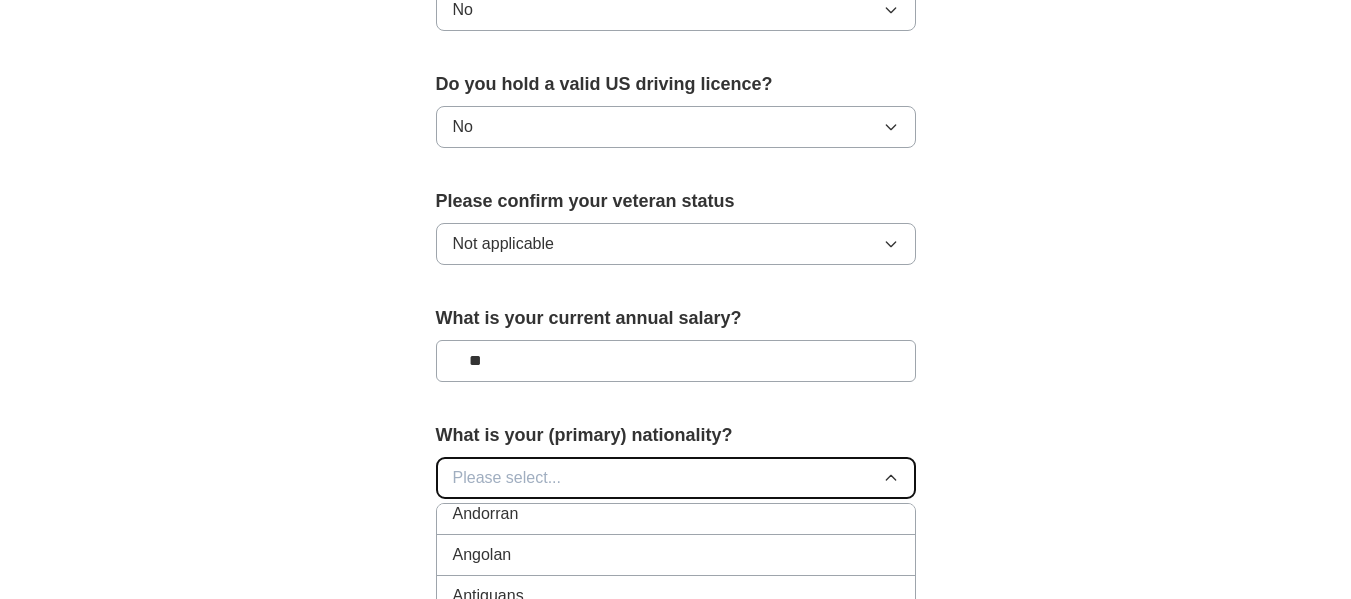 type 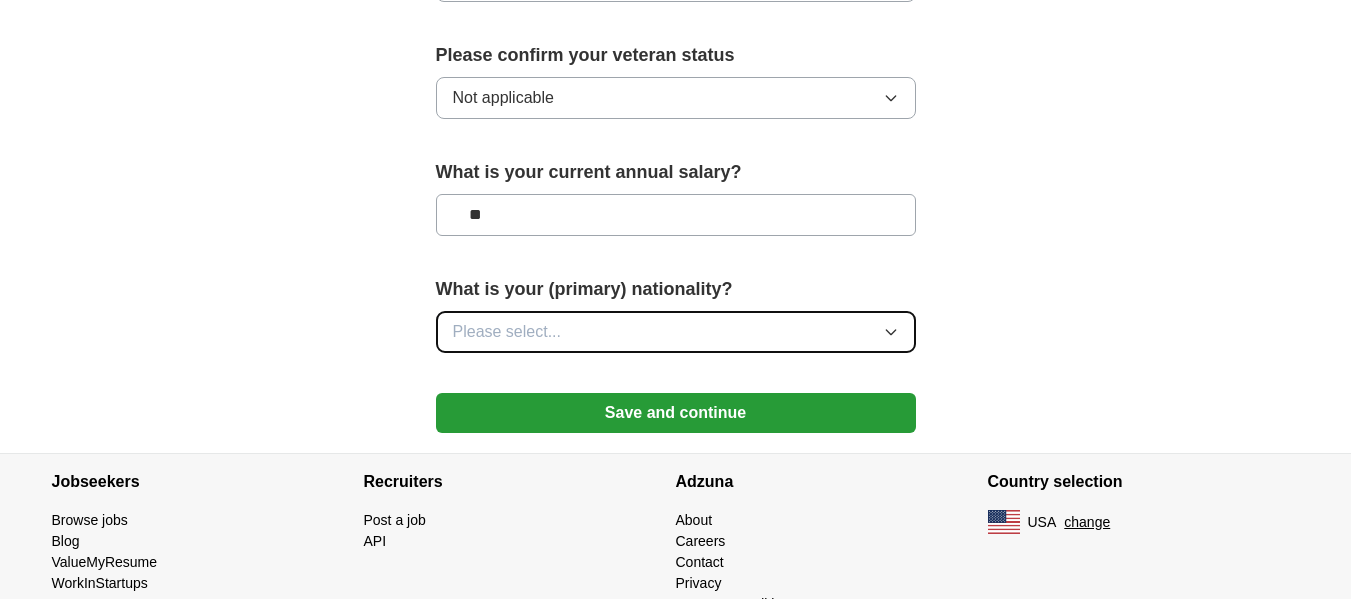 scroll, scrollTop: 1400, scrollLeft: 0, axis: vertical 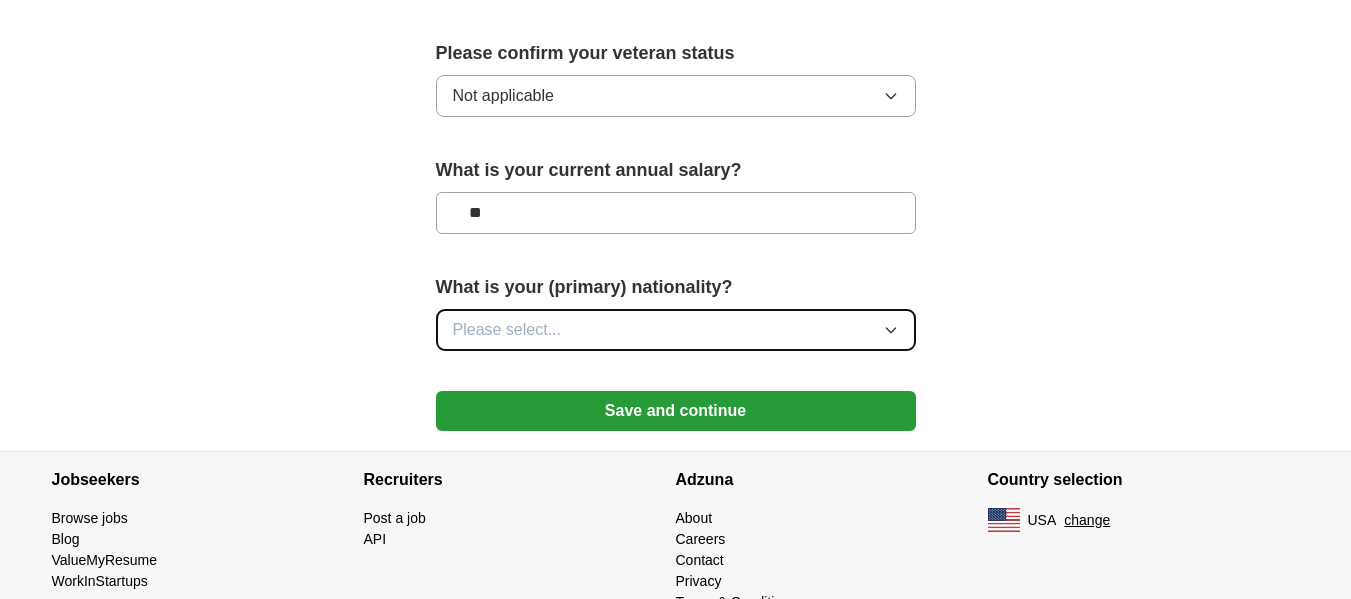 click on "Please select..." at bounding box center (676, 330) 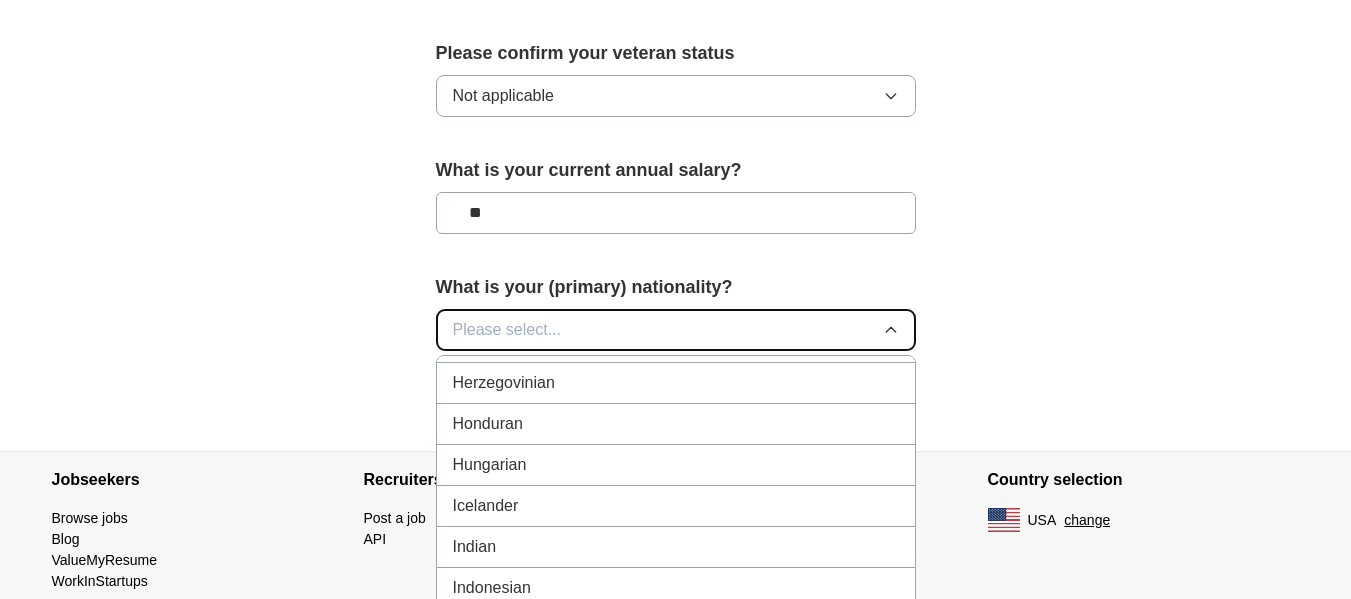 scroll, scrollTop: 3079, scrollLeft: 0, axis: vertical 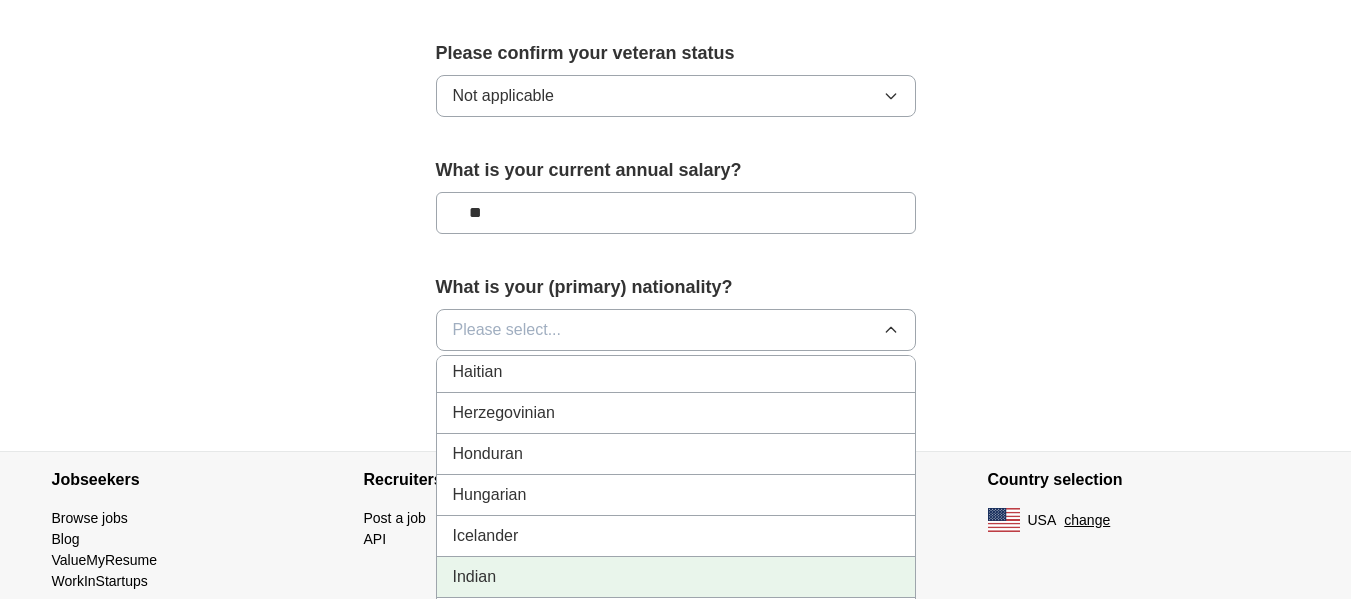 click on "Indian" at bounding box center (676, 577) 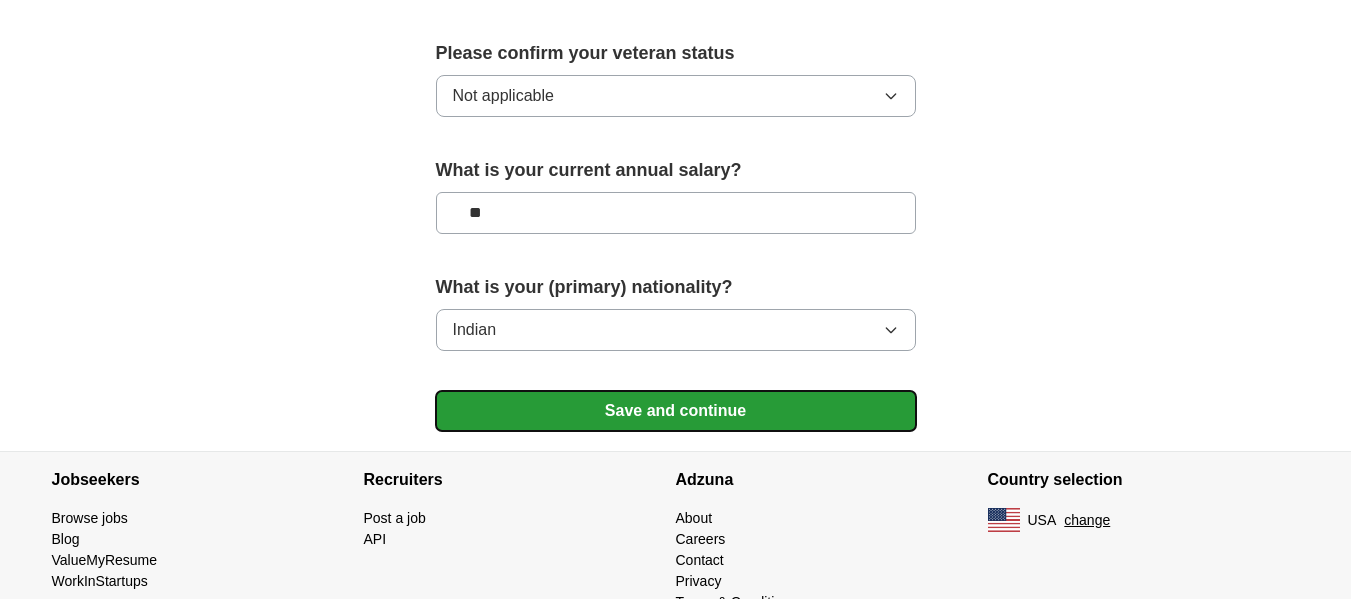 click on "Save and continue" at bounding box center [676, 411] 